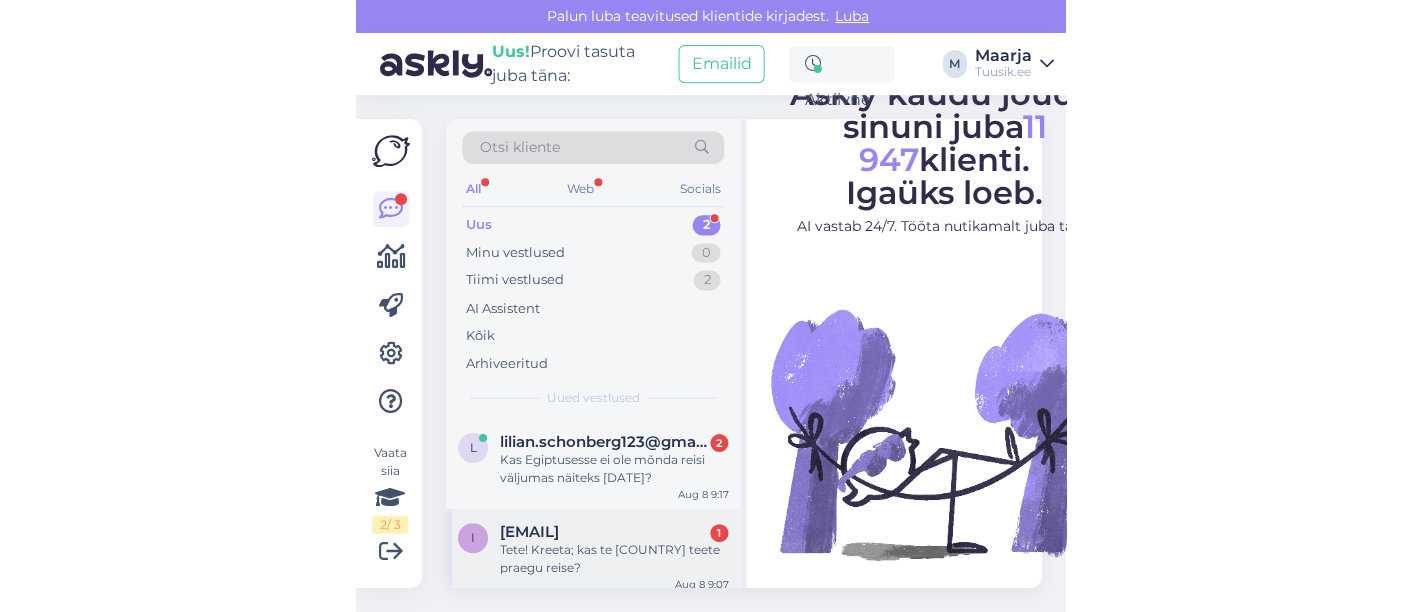 scroll, scrollTop: 0, scrollLeft: 0, axis: both 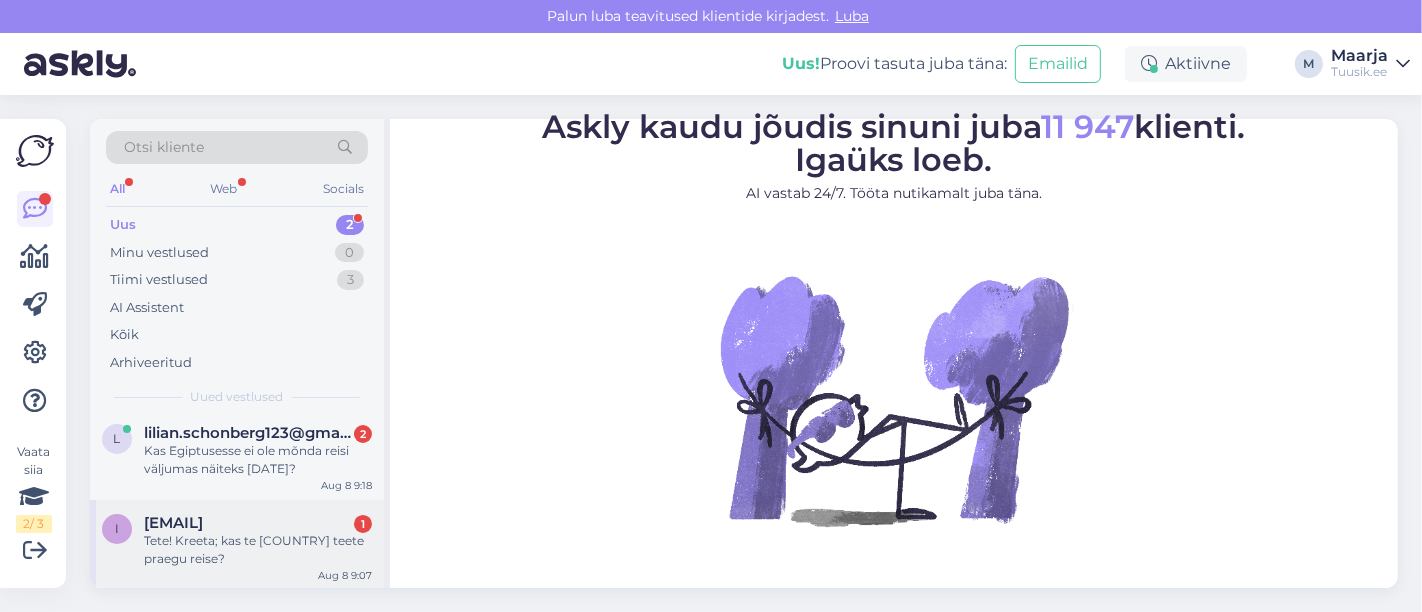 click on "Tete! Kreeta; kas te [COUNTRY] teete praegu reise?" at bounding box center [258, 550] 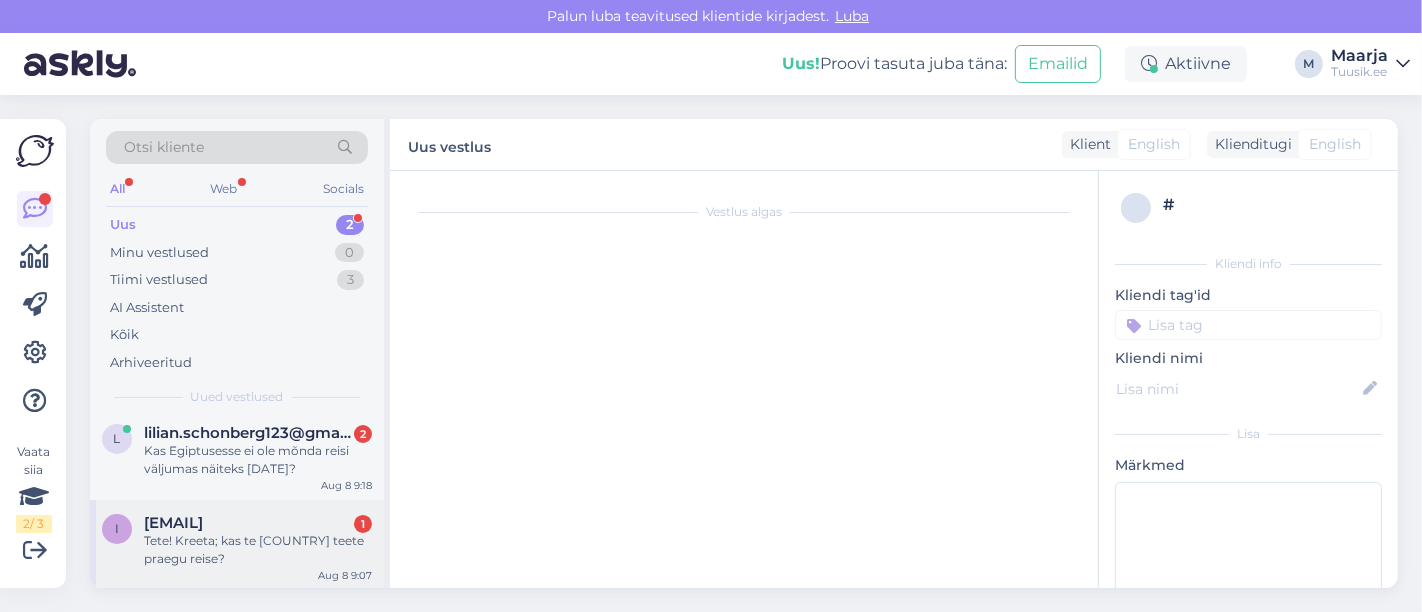 scroll, scrollTop: 268, scrollLeft: 0, axis: vertical 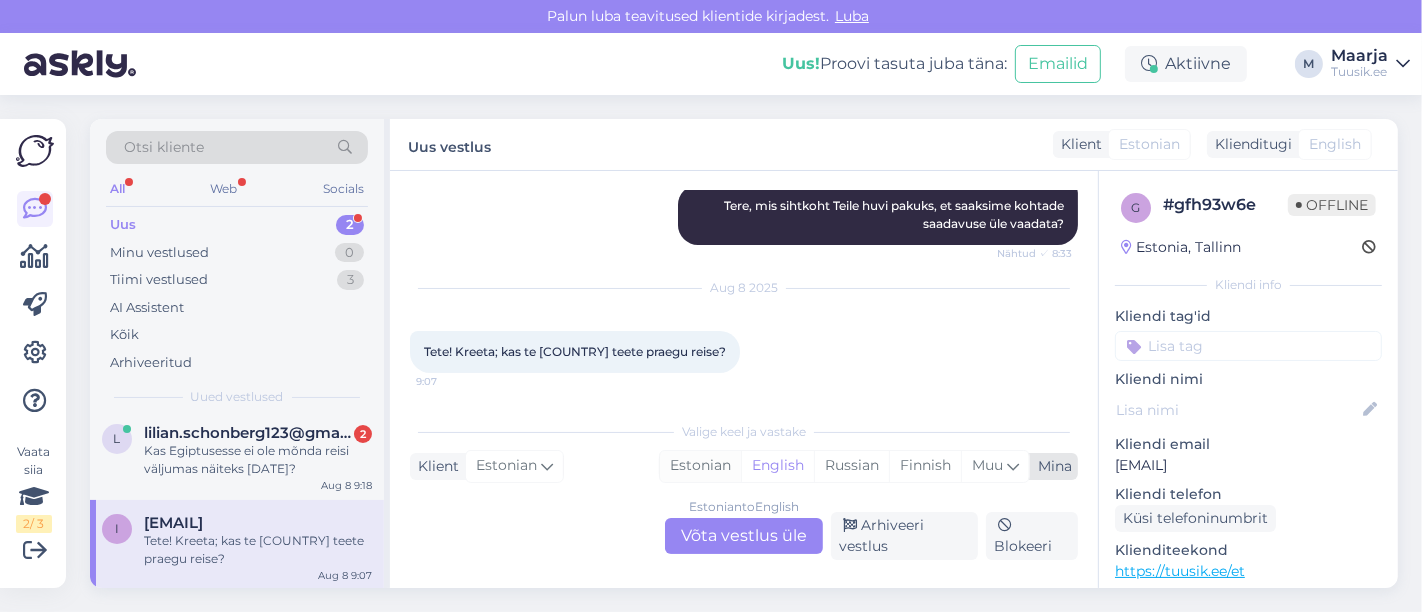 click on "Estonian" at bounding box center [700, 466] 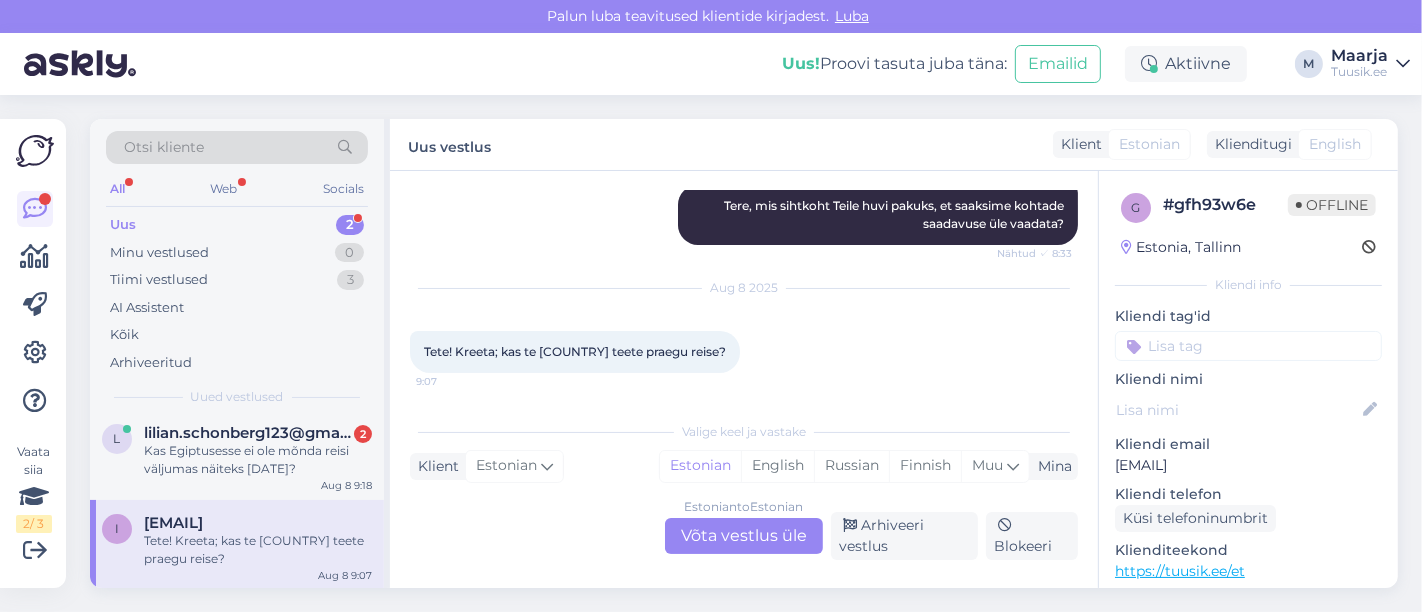 click on "Estonian  to  Estonian Võta vestlus üle" at bounding box center (744, 536) 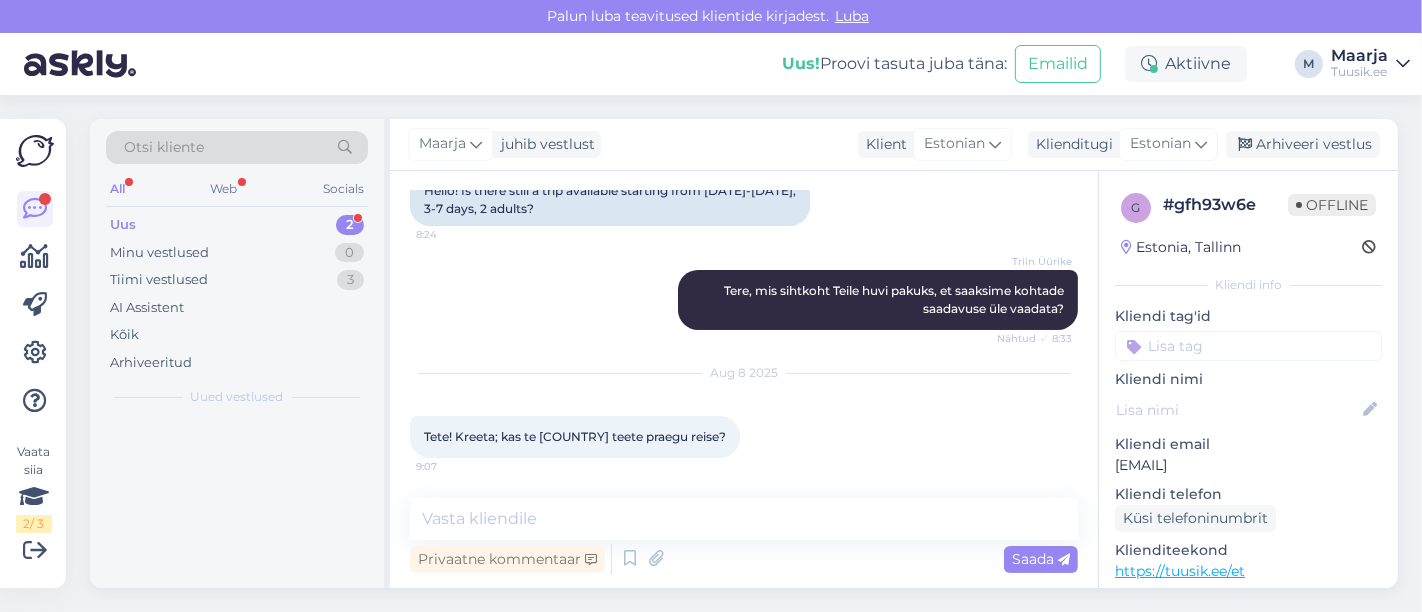 scroll, scrollTop: 182, scrollLeft: 0, axis: vertical 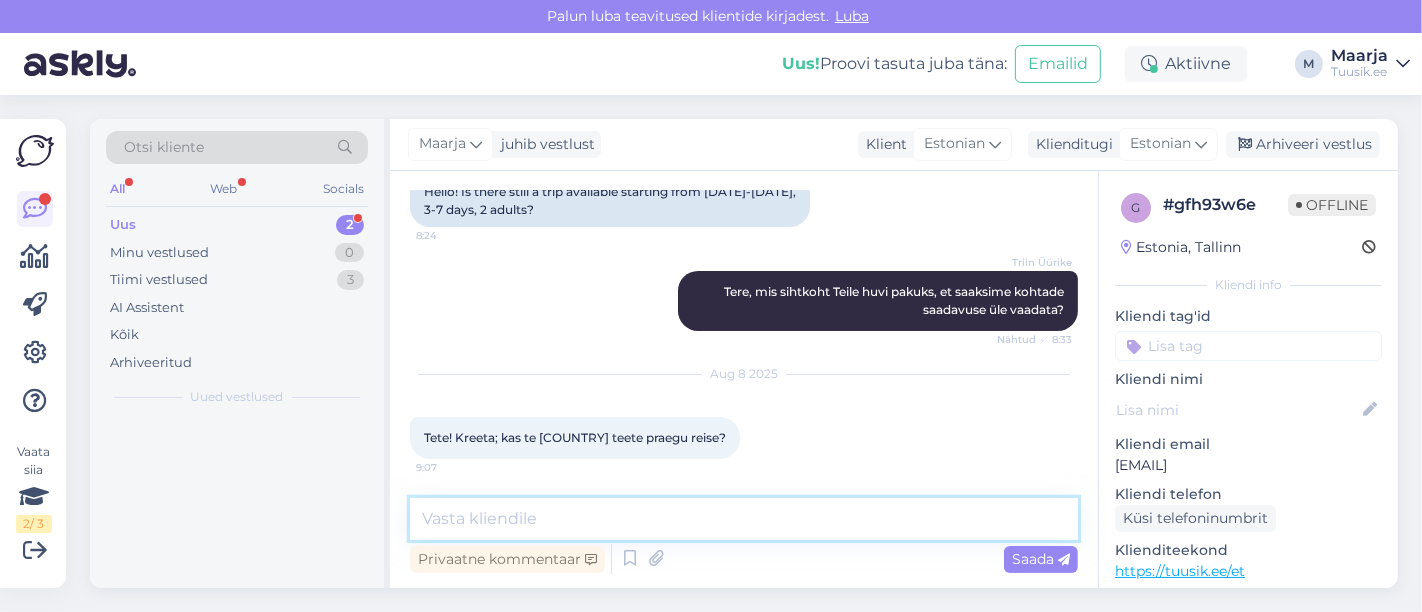 click at bounding box center (744, 519) 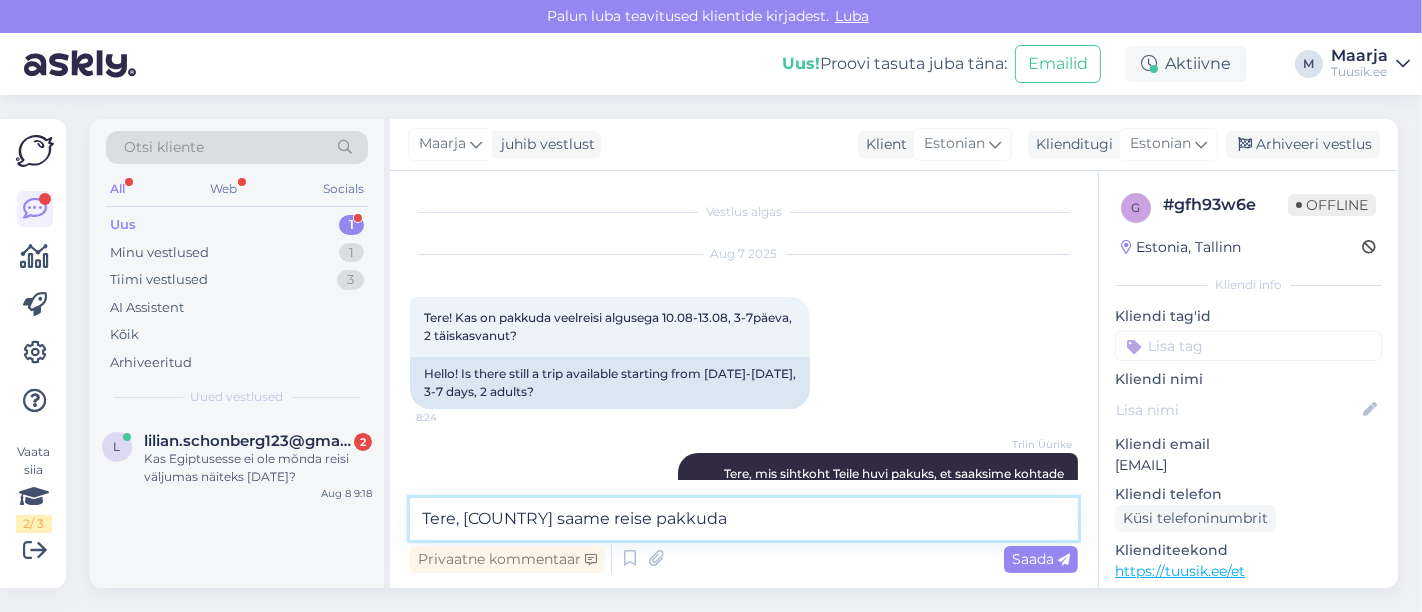 scroll, scrollTop: 182, scrollLeft: 0, axis: vertical 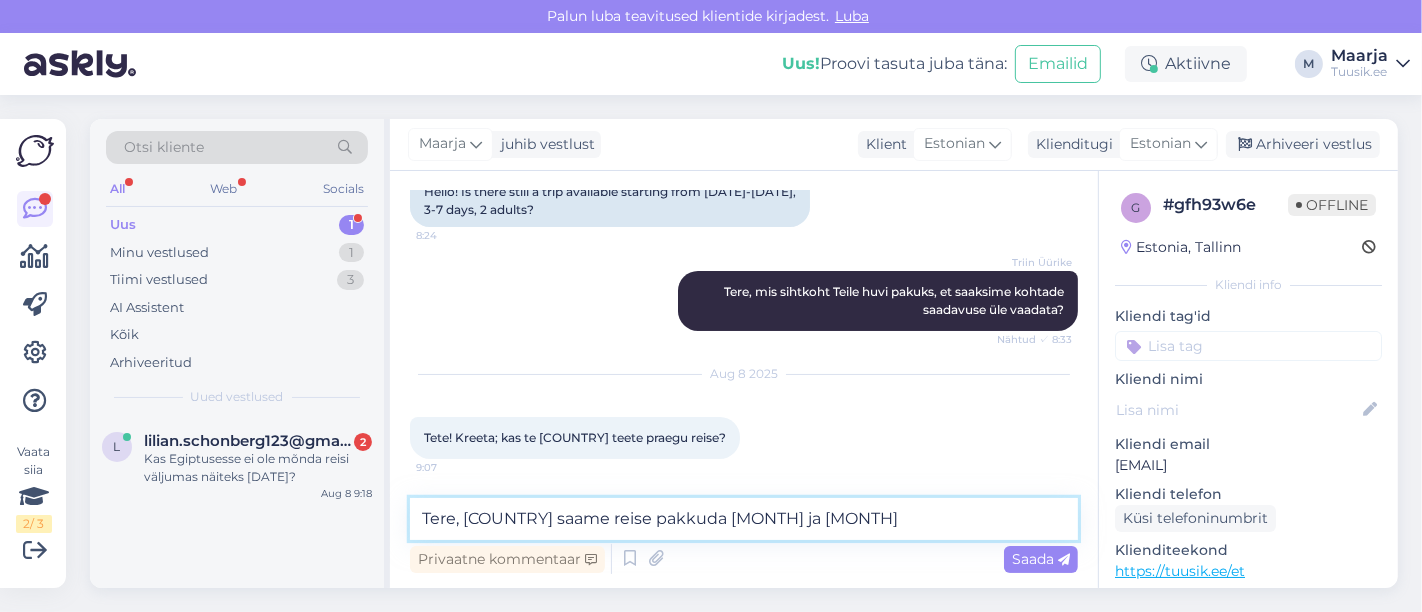 type on "Tere, Itaaliasse saame reise pakkuda septembris ja oktoobris" 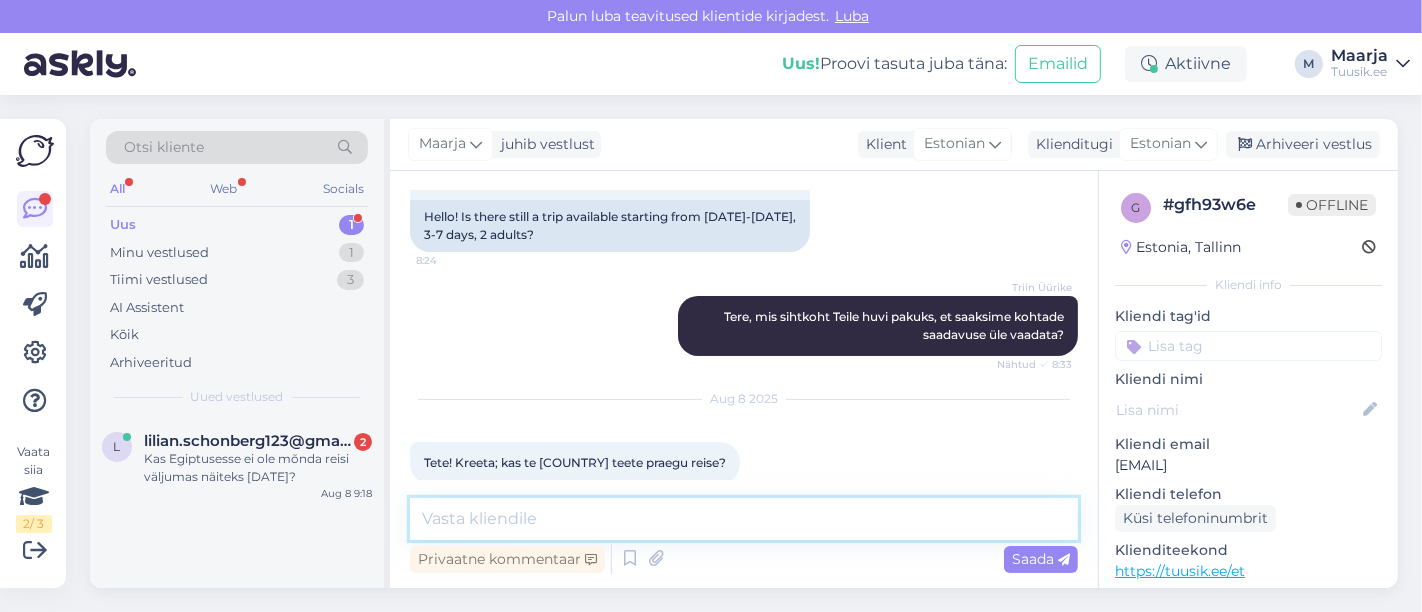 scroll, scrollTop: 45, scrollLeft: 0, axis: vertical 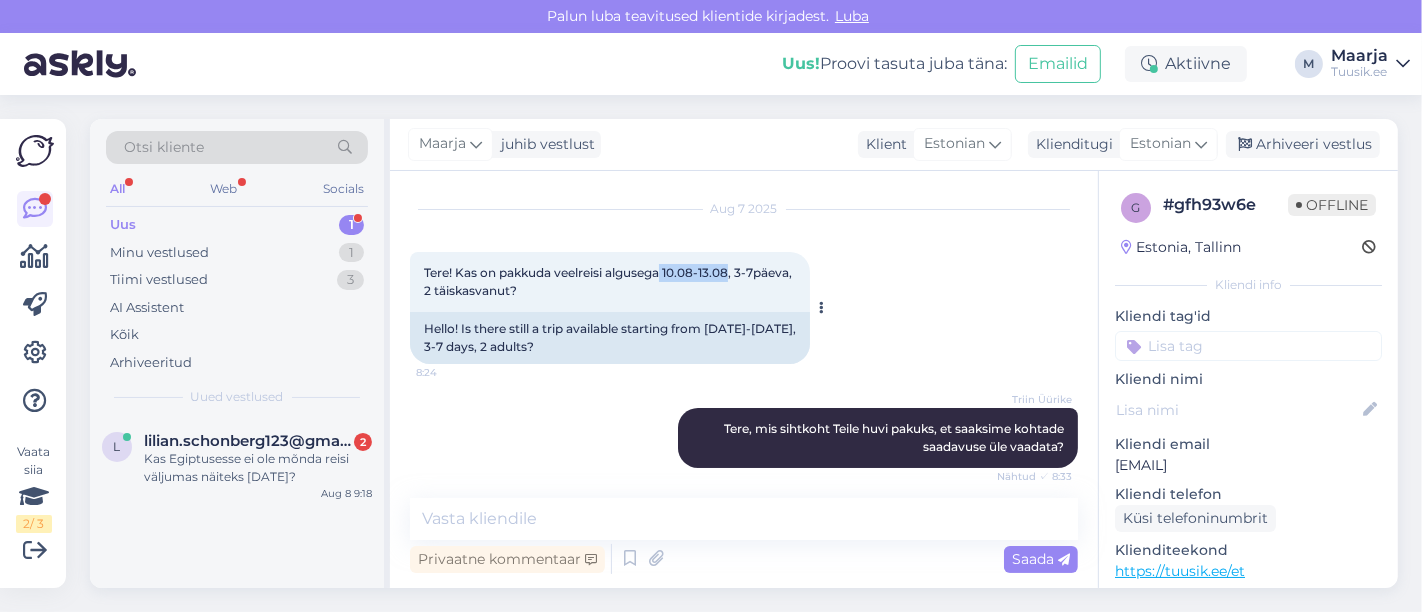 drag, startPoint x: 731, startPoint y: 275, endPoint x: 665, endPoint y: 275, distance: 66 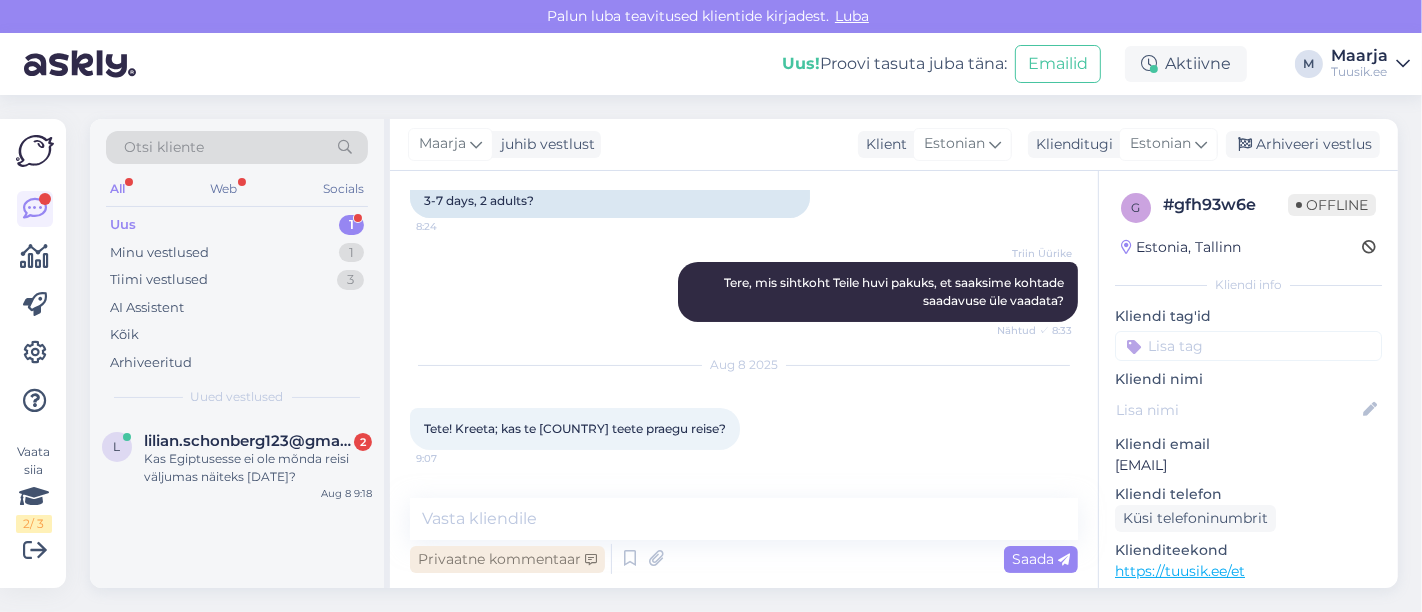 scroll, scrollTop: 268, scrollLeft: 0, axis: vertical 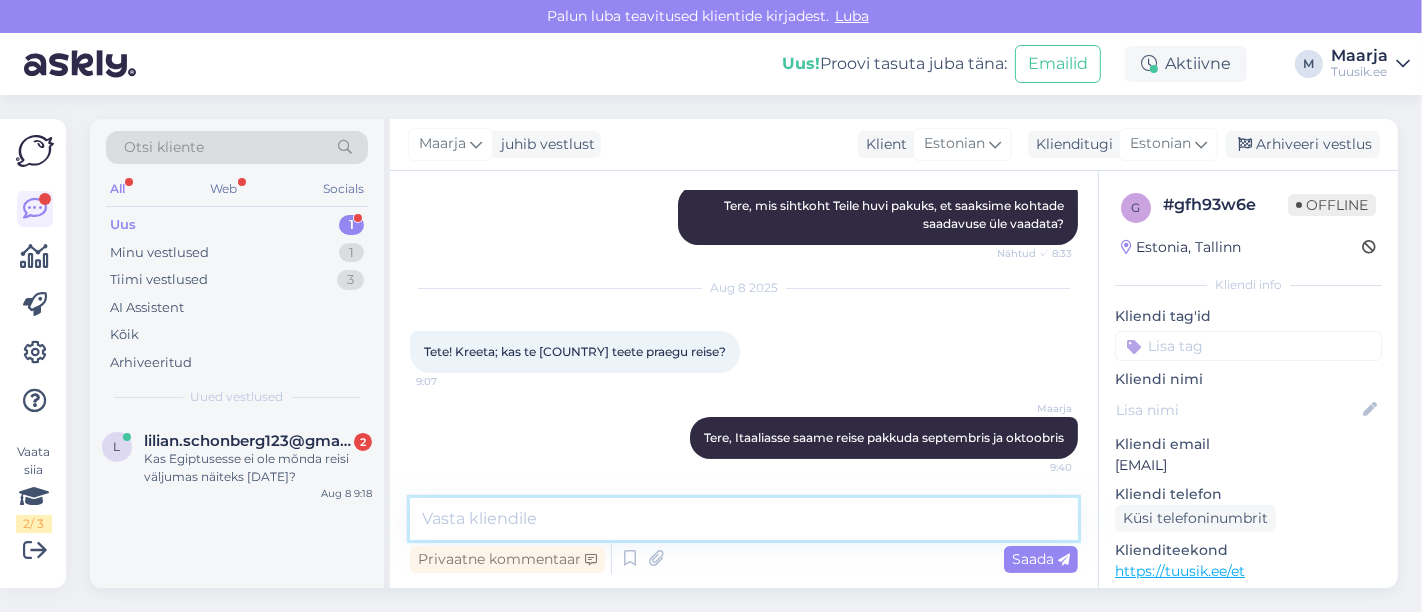 click at bounding box center (744, 519) 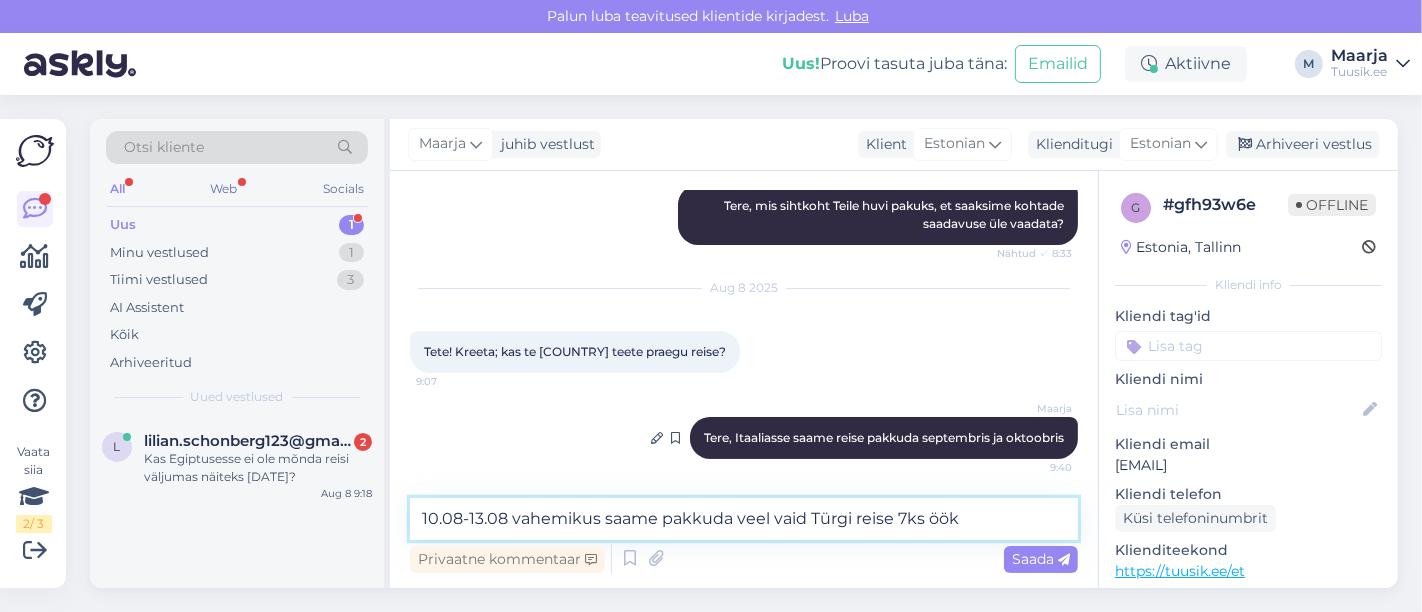 type on "[DATE]-[DATE] vahemikus saame pakkuda veel vaid Türgi reise 7ks ööks" 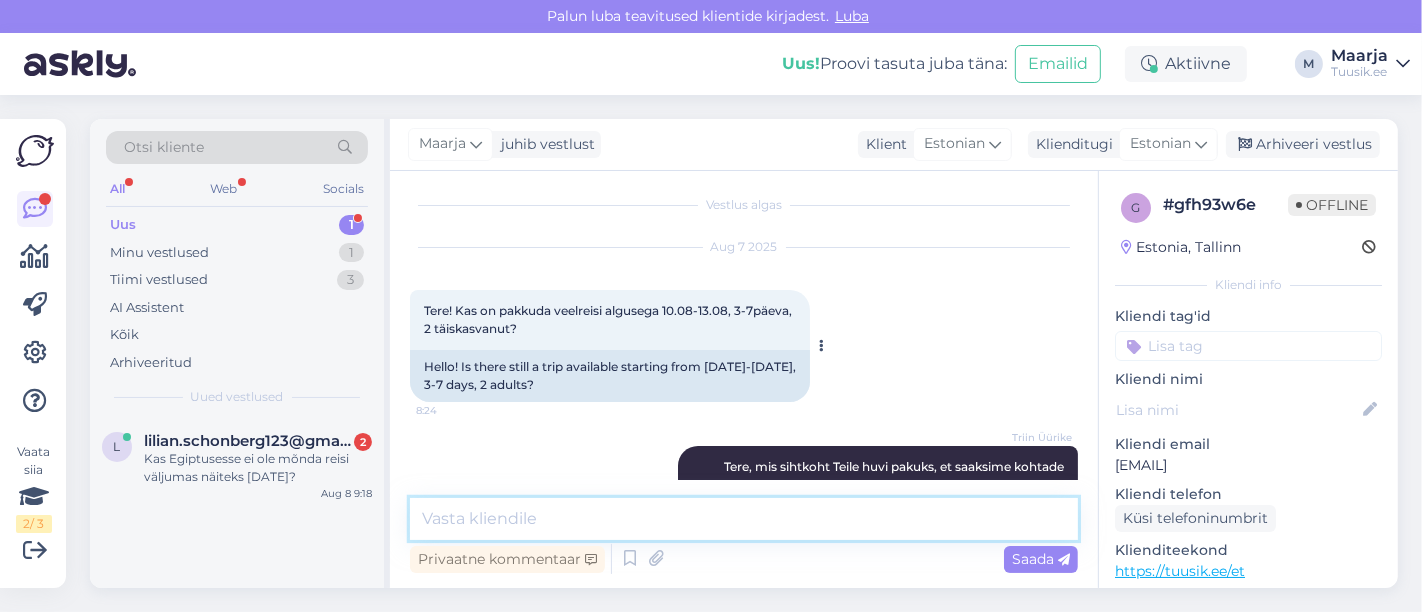 scroll, scrollTop: 0, scrollLeft: 0, axis: both 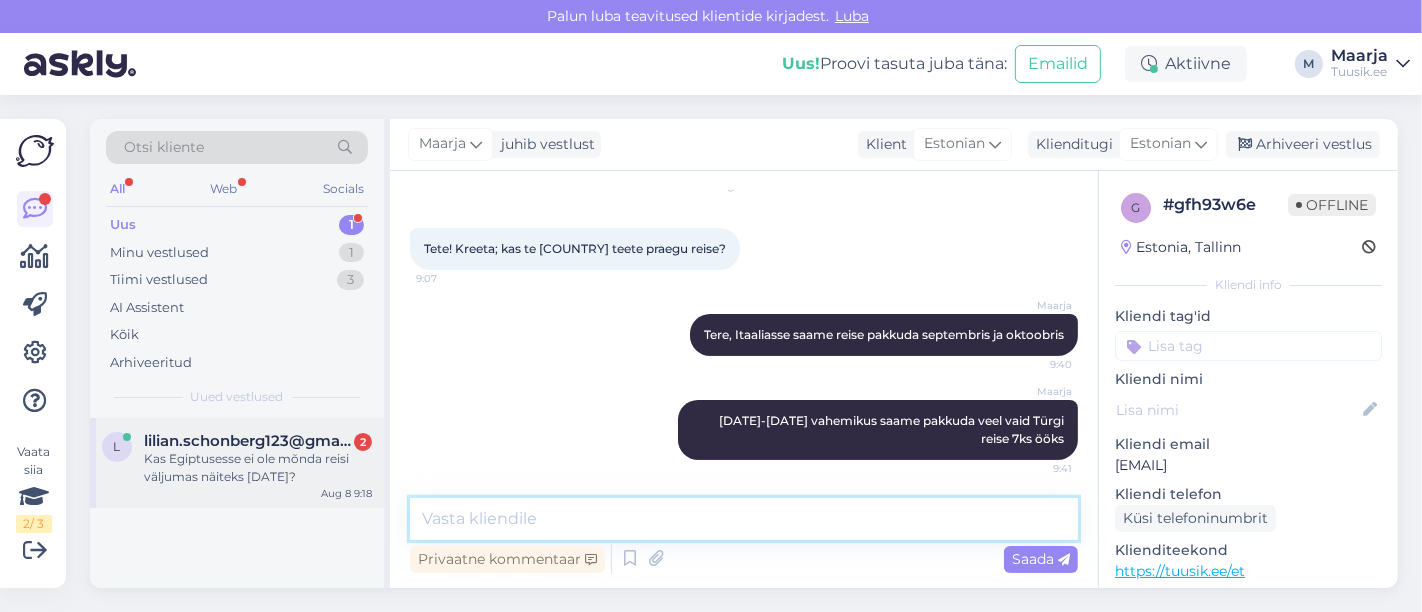 type 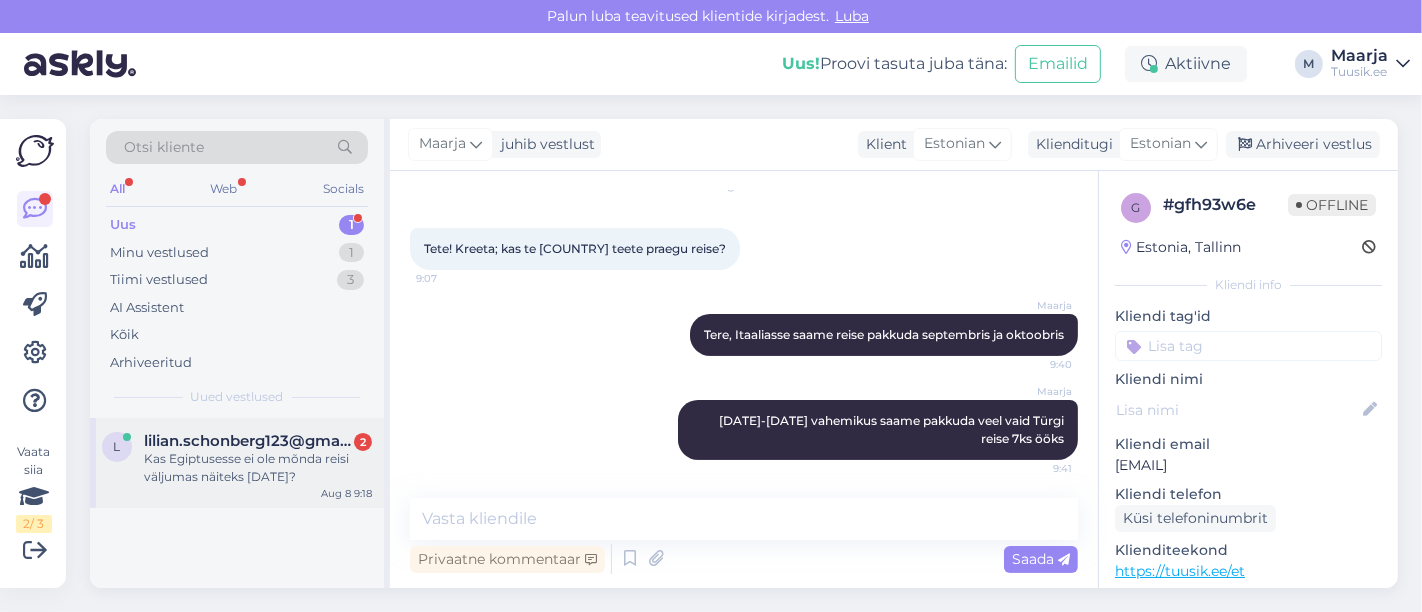 click on "Kas Egiptusesse ei ole mõnda reisi väljumas näiteks [DATE]?" at bounding box center [258, 468] 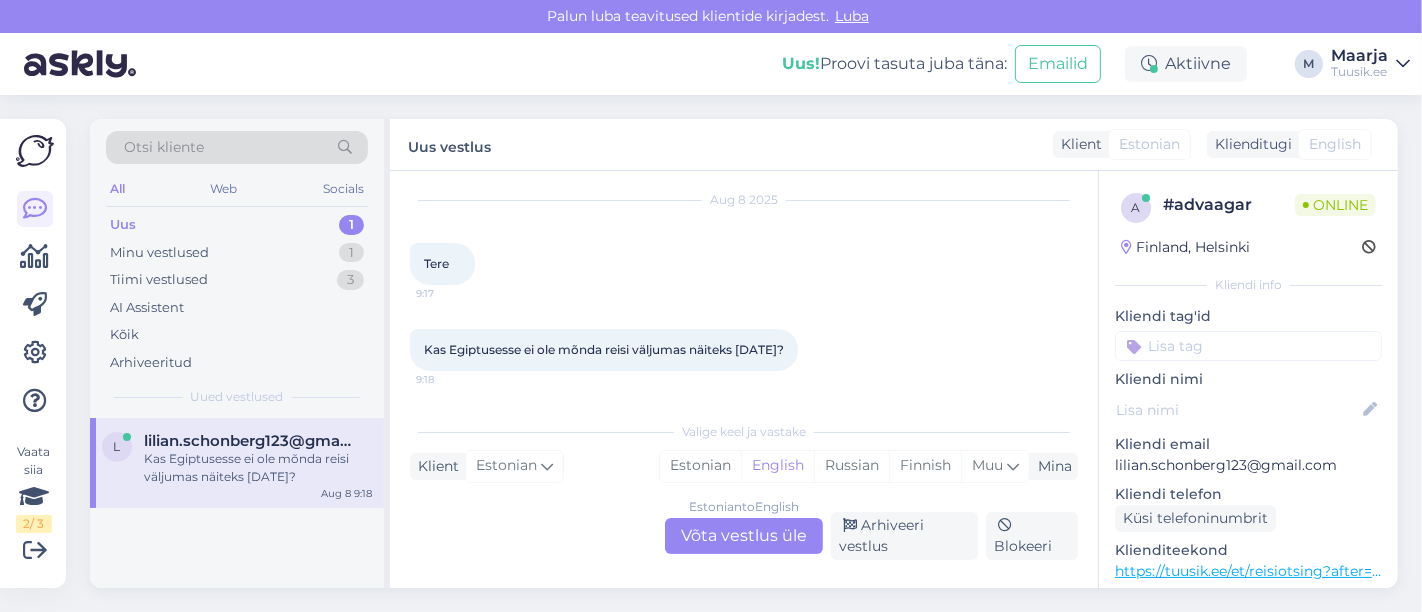 scroll, scrollTop: 52, scrollLeft: 0, axis: vertical 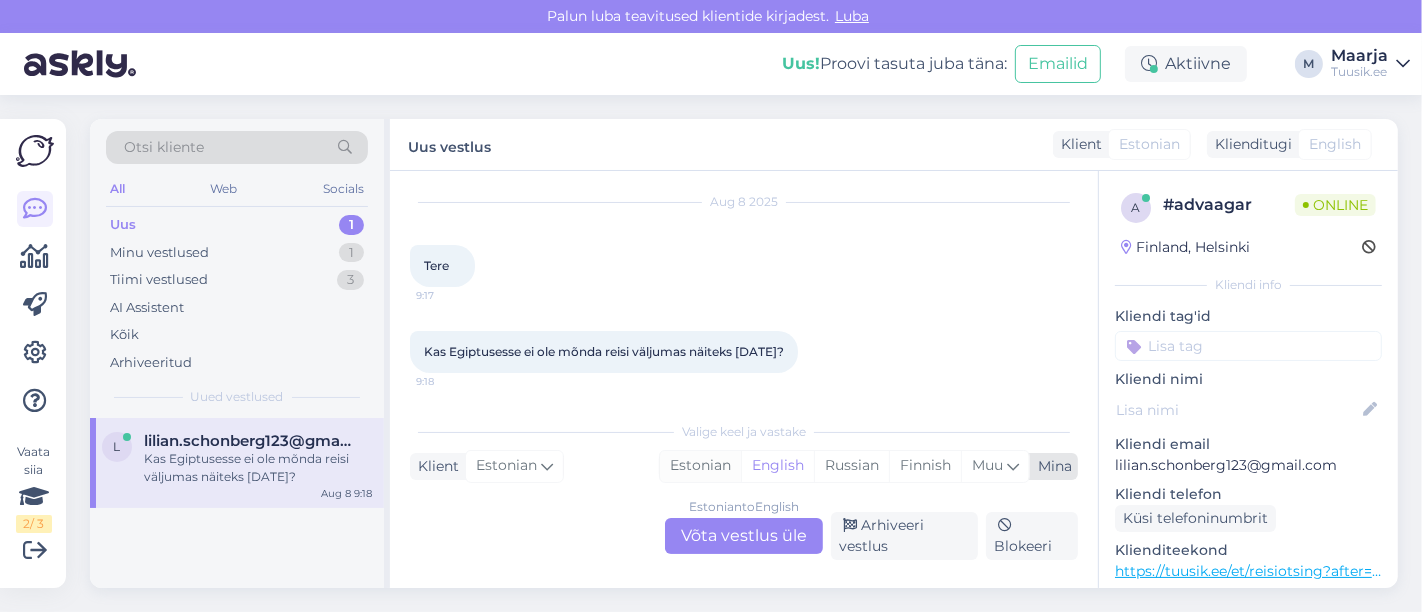 click on "Estonian" at bounding box center [700, 466] 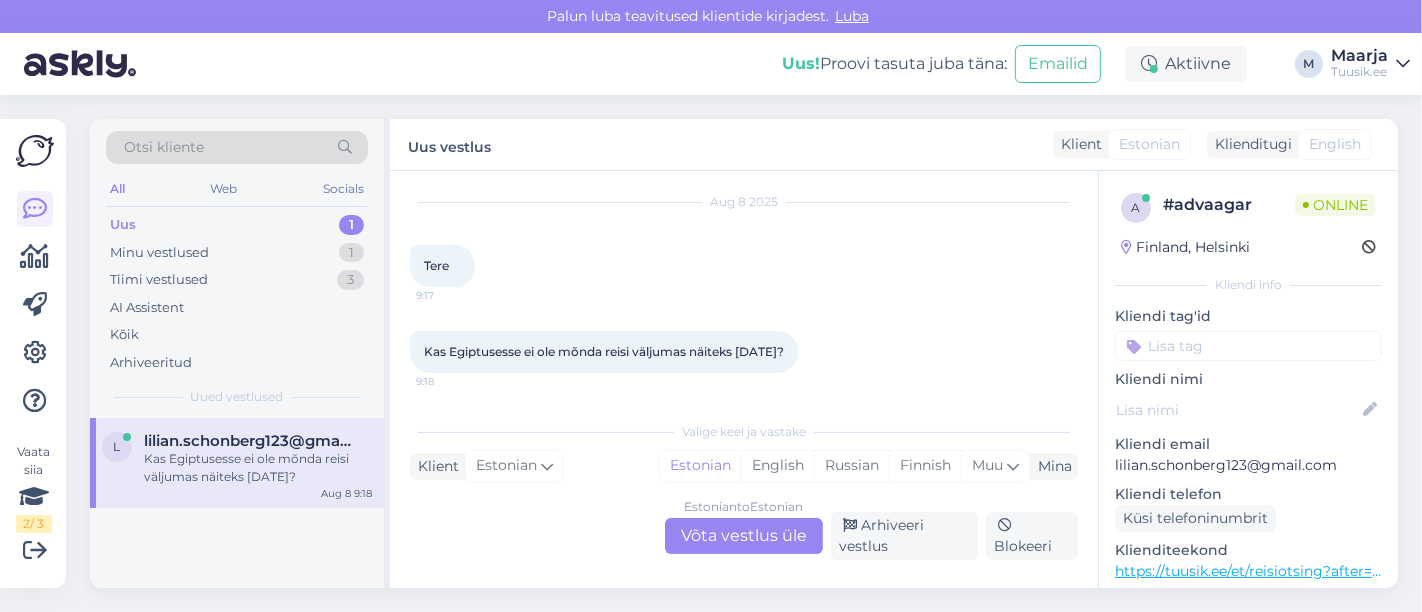 click on "Estonian  to  Estonian Võta vestlus üle" at bounding box center (744, 536) 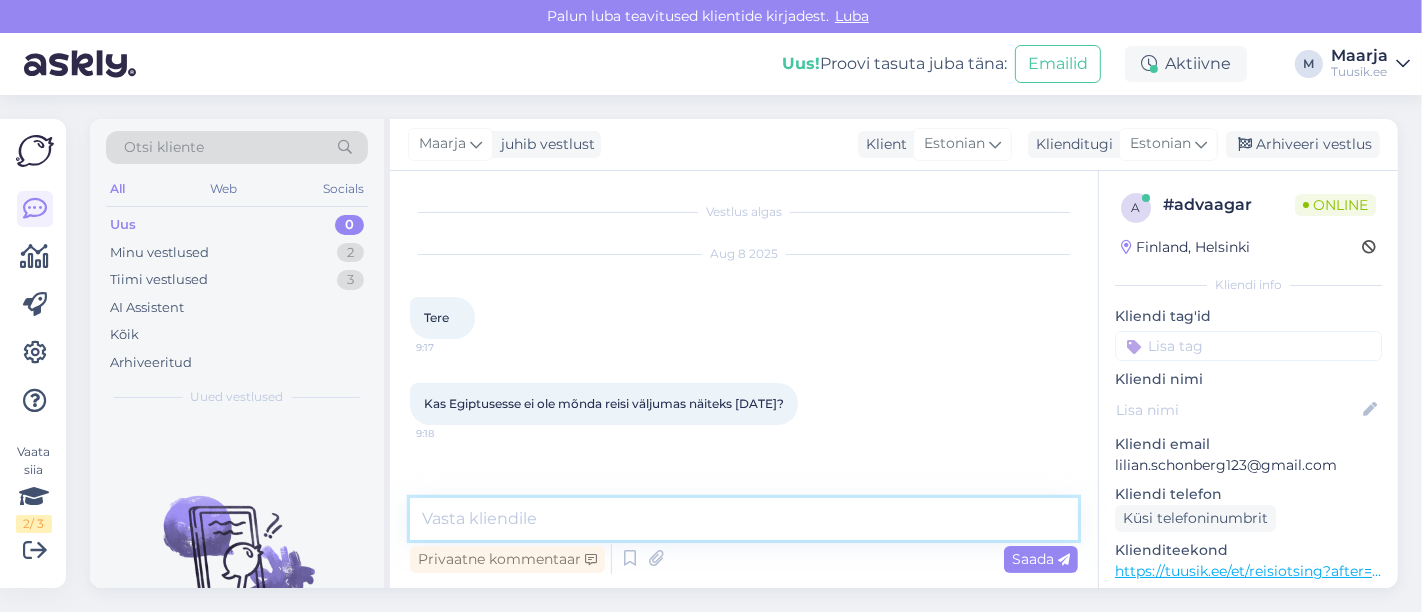 click at bounding box center (744, 519) 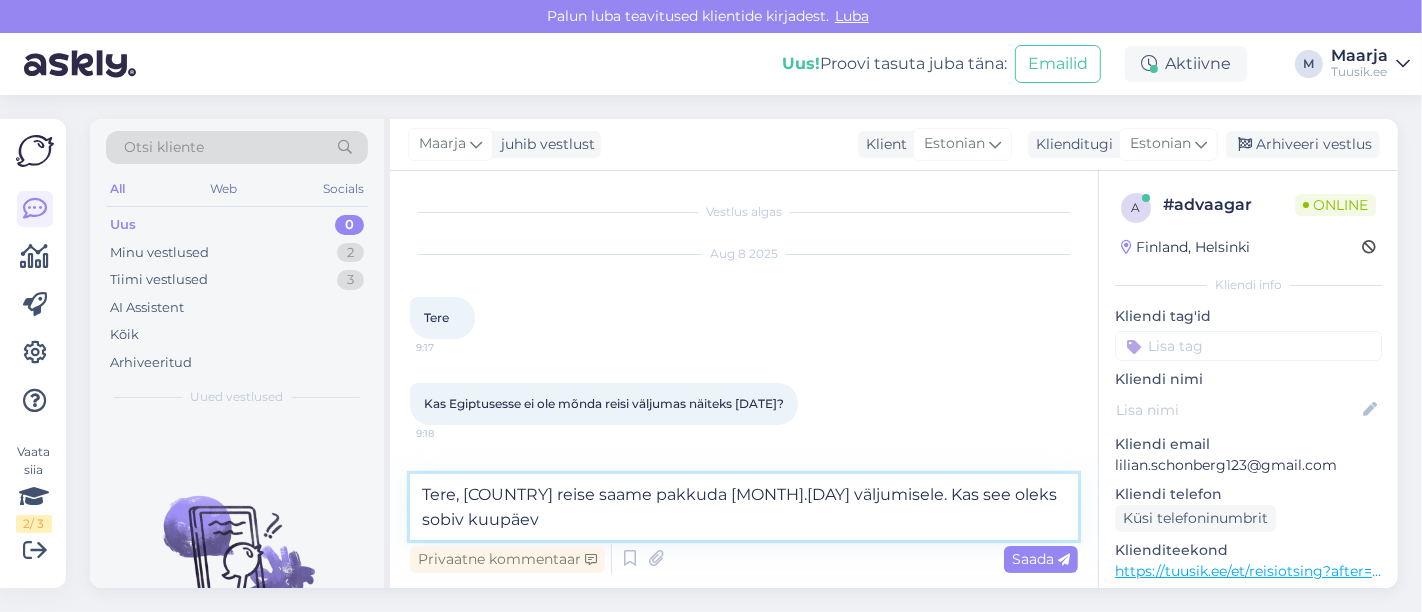 type on "Tere, [COUNTRY] reise saame pakkuda [MONTH].[DAY] väljumisele. Kas see oleks sobiv kuupäev?" 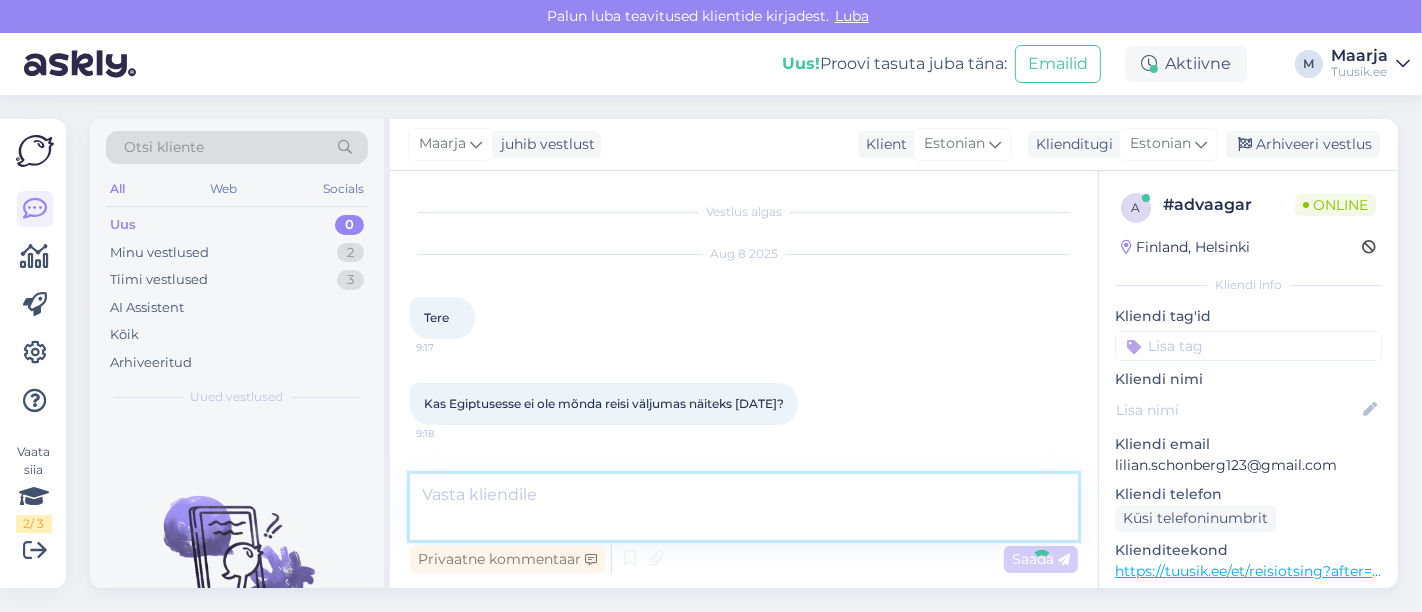scroll, scrollTop: 70, scrollLeft: 0, axis: vertical 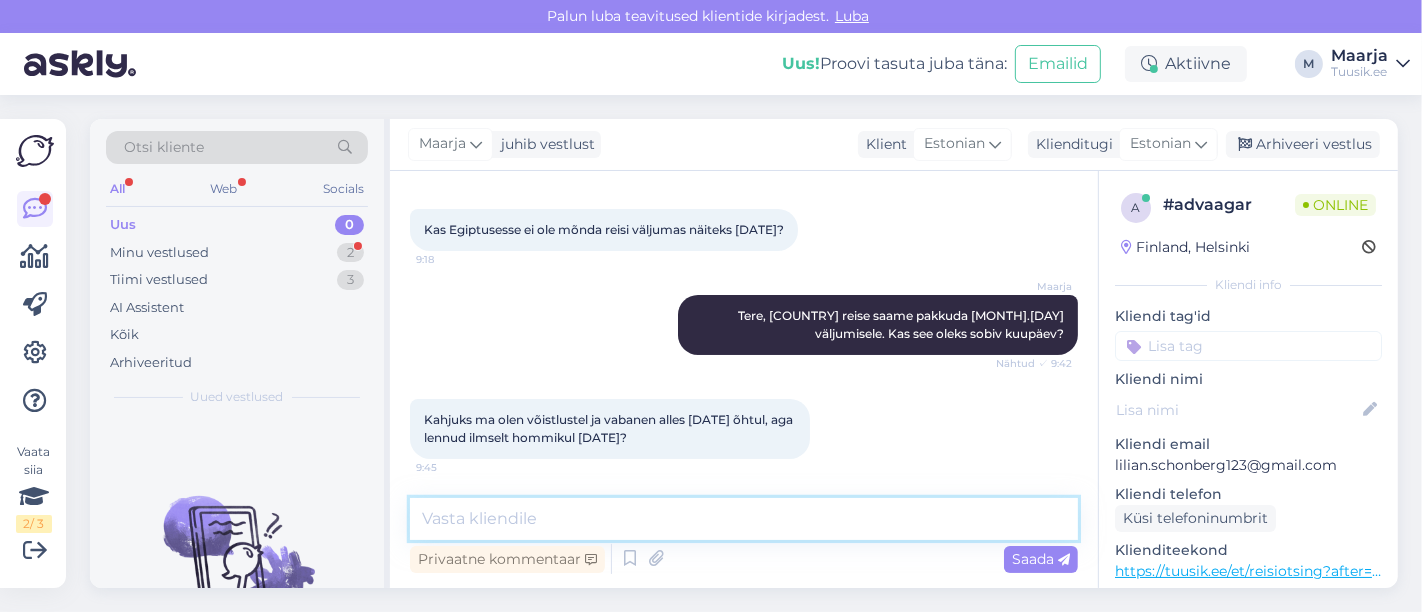 click at bounding box center (744, 519) 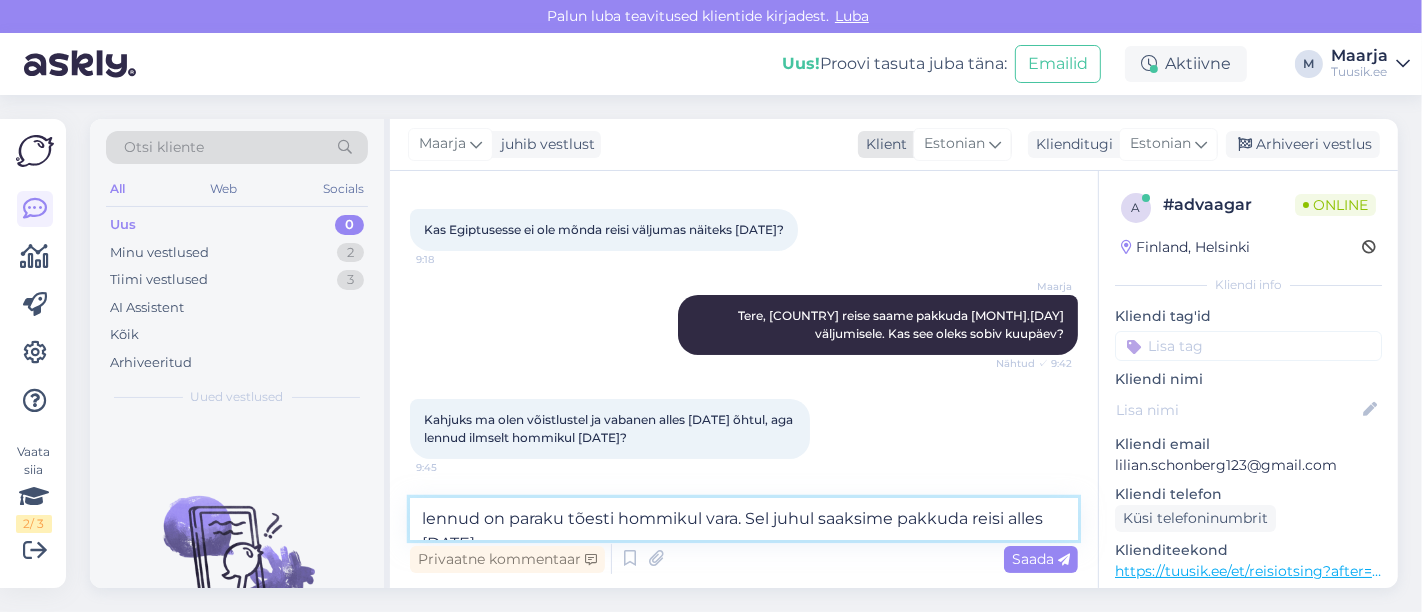scroll, scrollTop: 194, scrollLeft: 0, axis: vertical 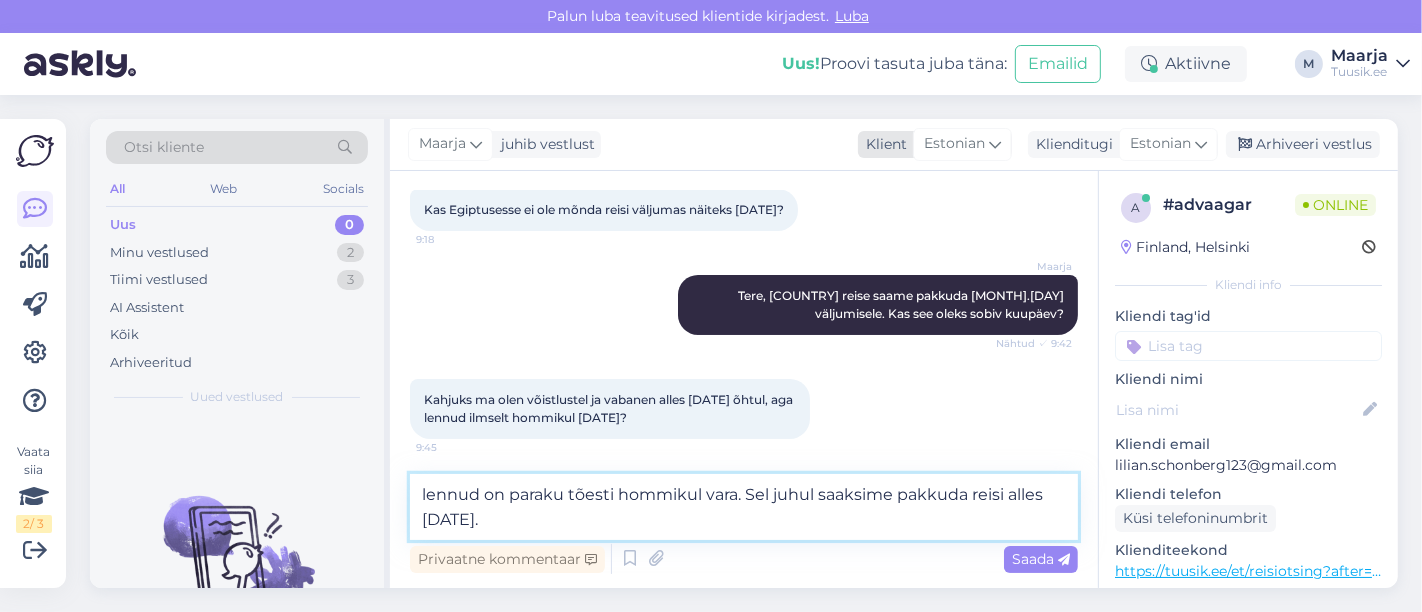 type on "lennud on paraku tõesti hommikul vara. Sel juhul saaksime pakkuda reisi alles [DATE]" 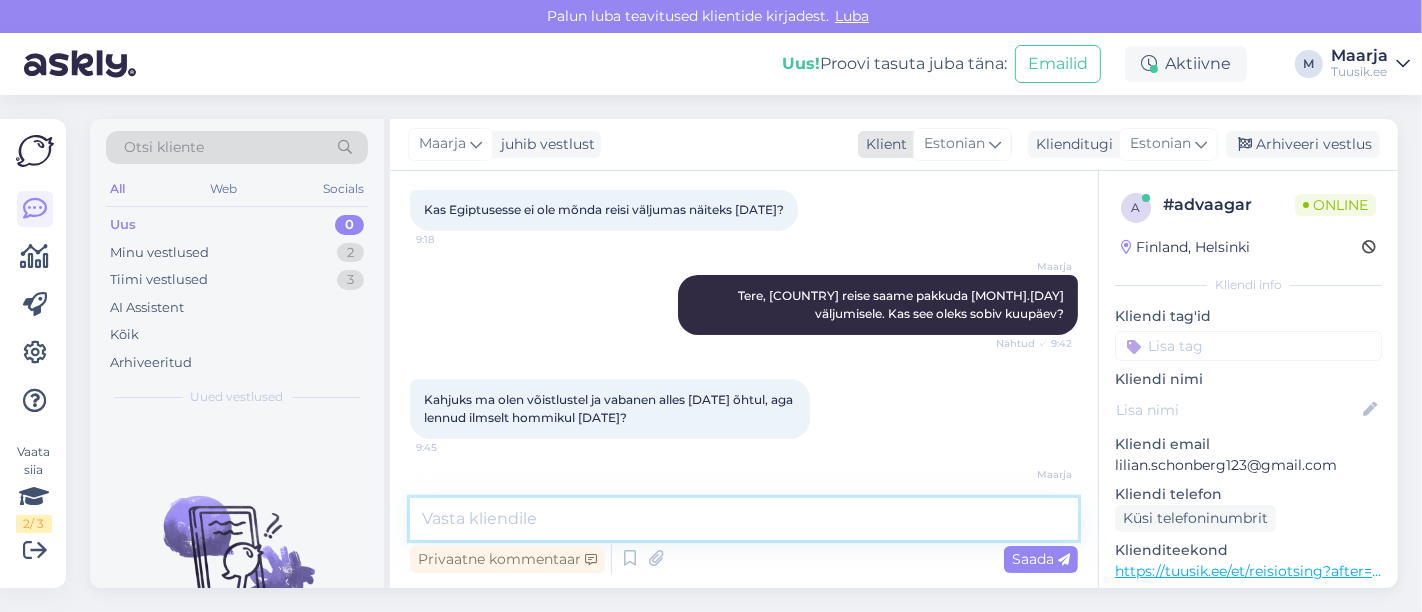 scroll, scrollTop: 277, scrollLeft: 0, axis: vertical 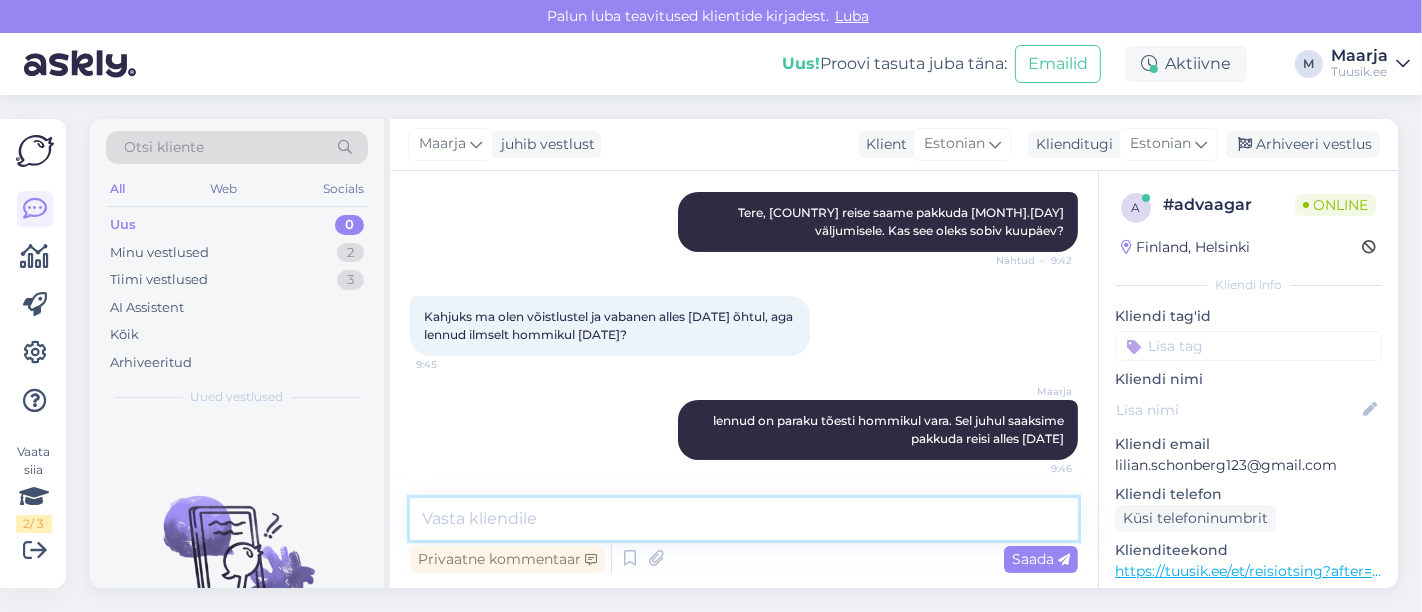 type 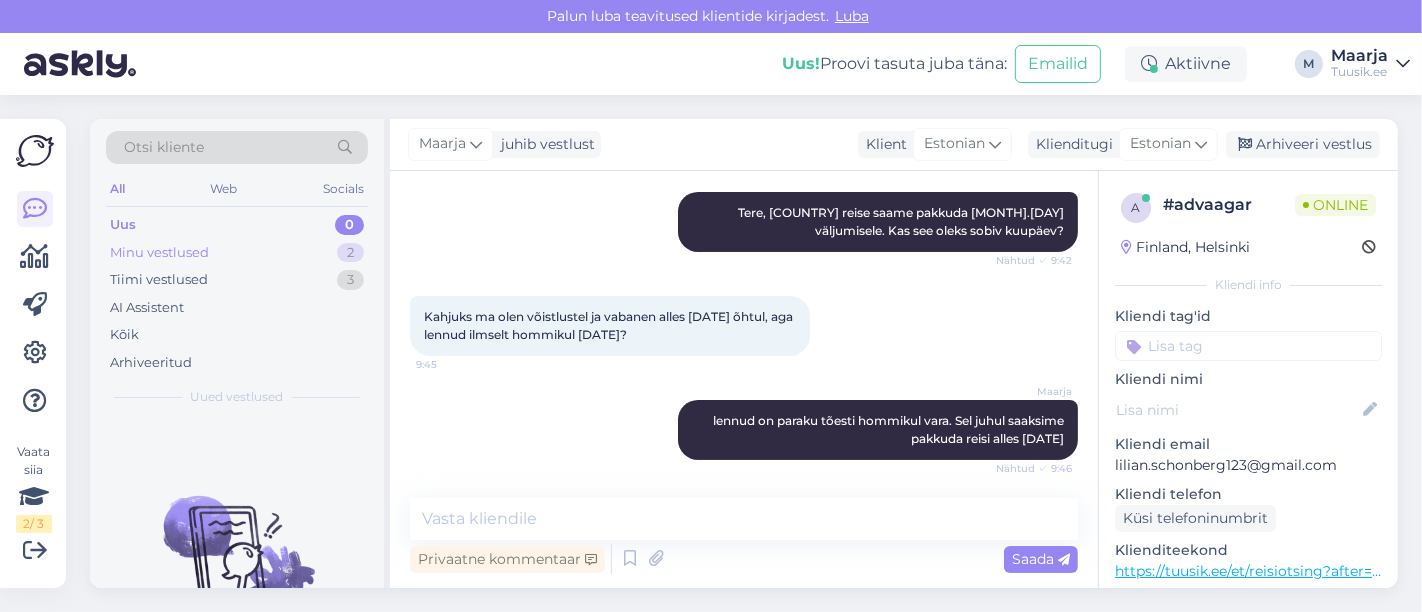 click on "Minu vestlused" at bounding box center [159, 253] 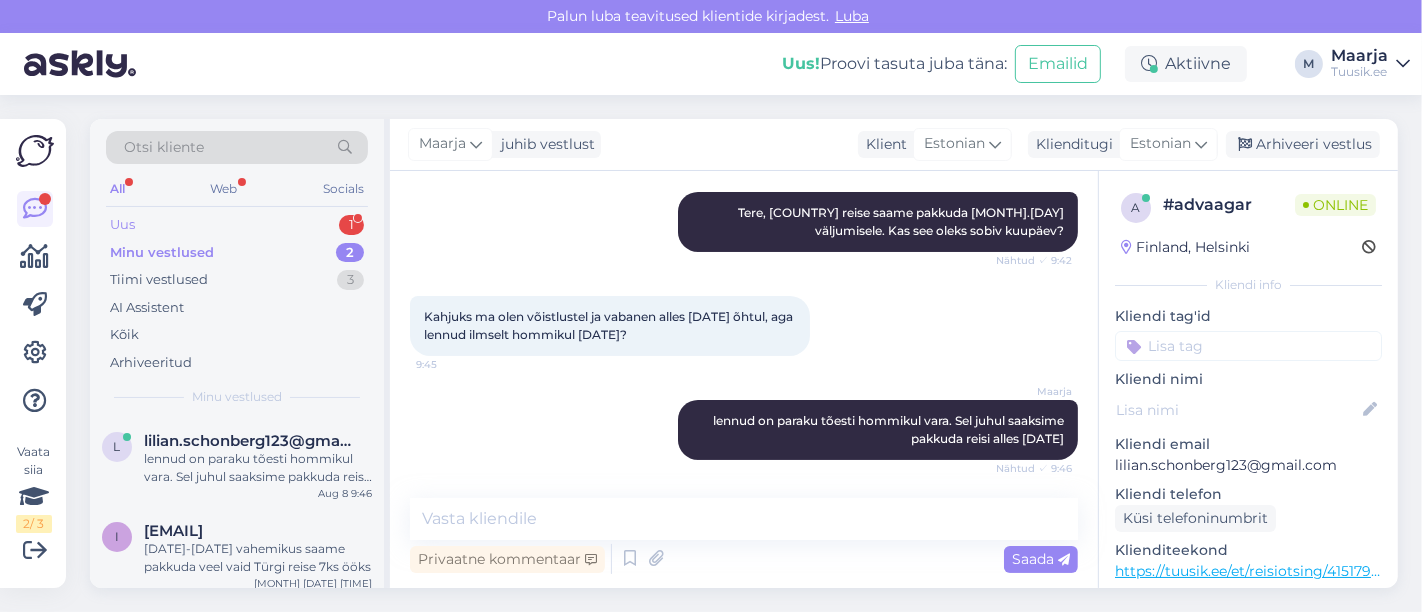 click on "Uus 1" at bounding box center (237, 225) 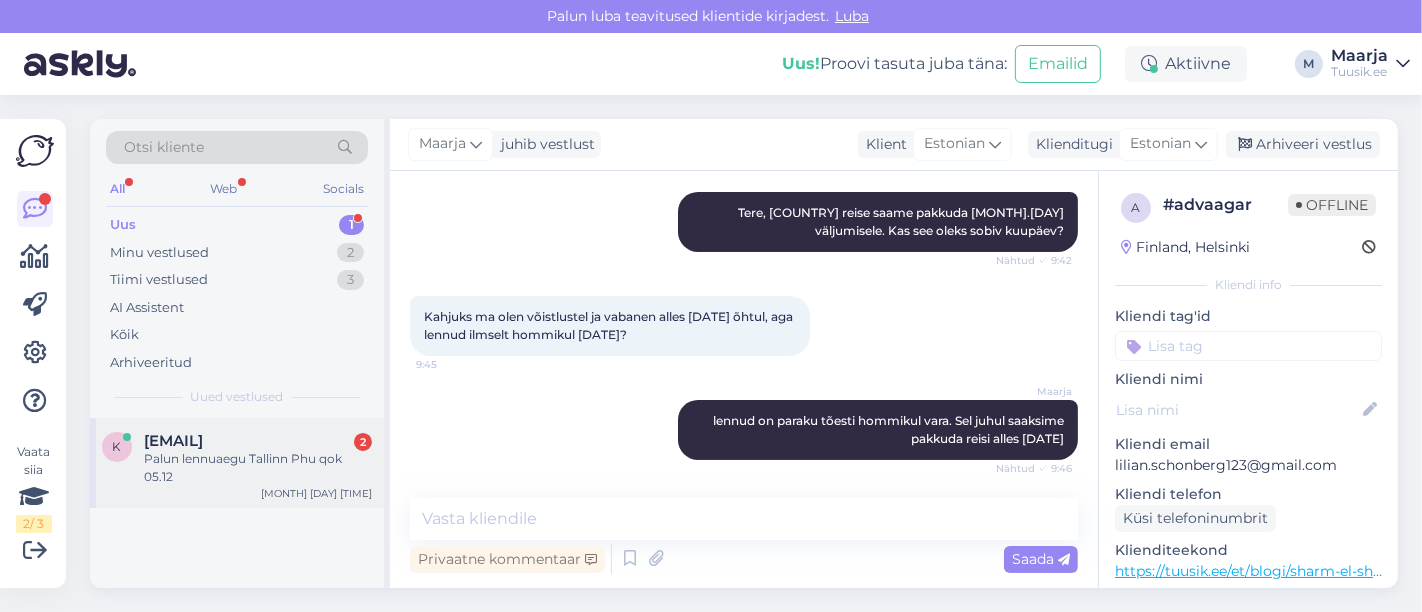click on "Palun lennuaegu Tallinn Phu qok 05.12" at bounding box center [258, 468] 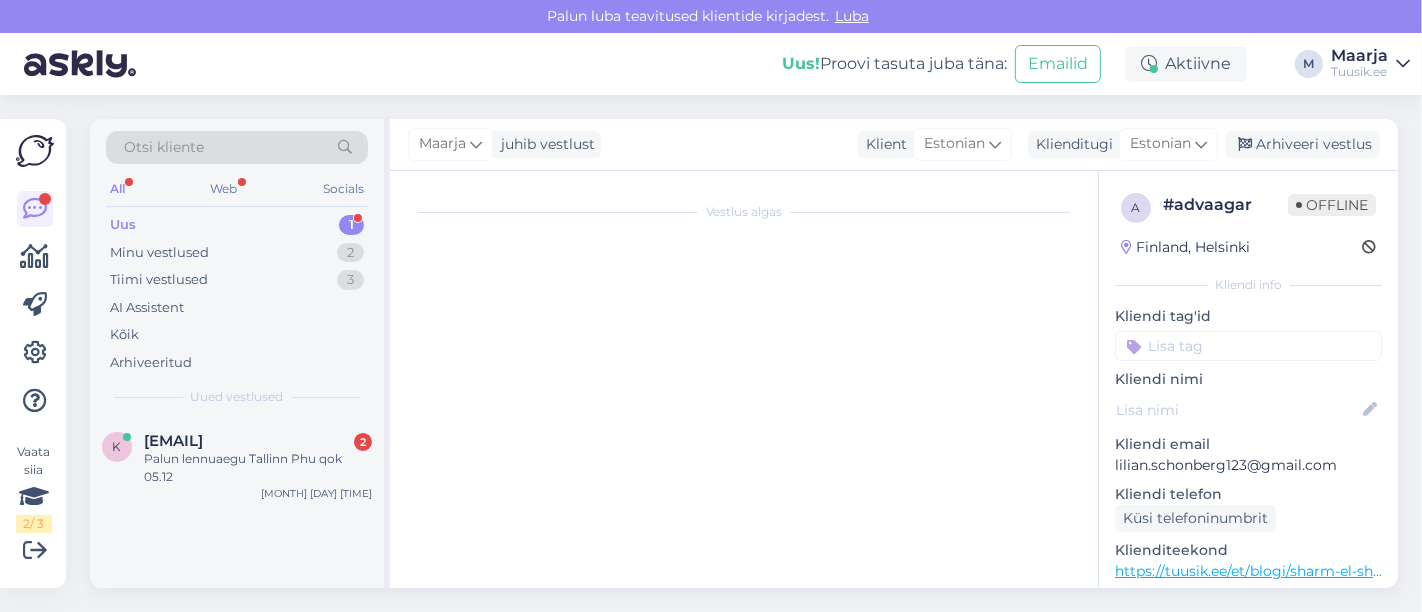 scroll, scrollTop: 42, scrollLeft: 0, axis: vertical 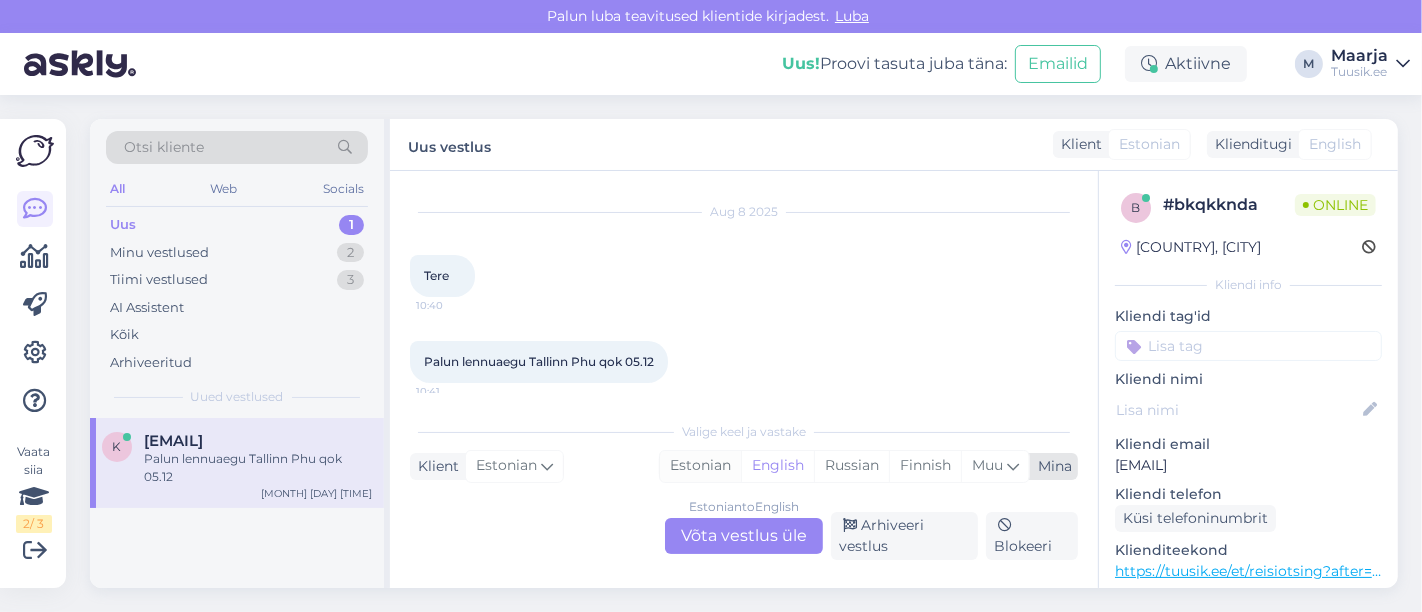 click on "Estonian" at bounding box center [700, 466] 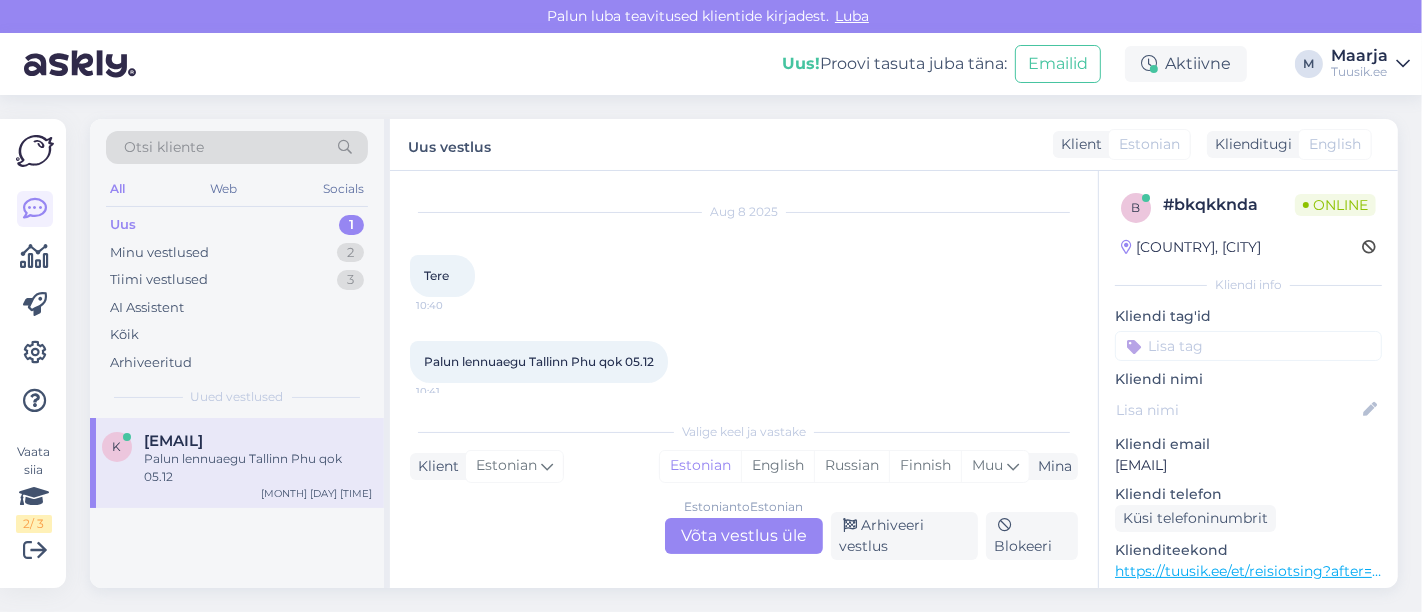 click on "Estonian  to  Estonian Võta vestlus üle" at bounding box center [744, 536] 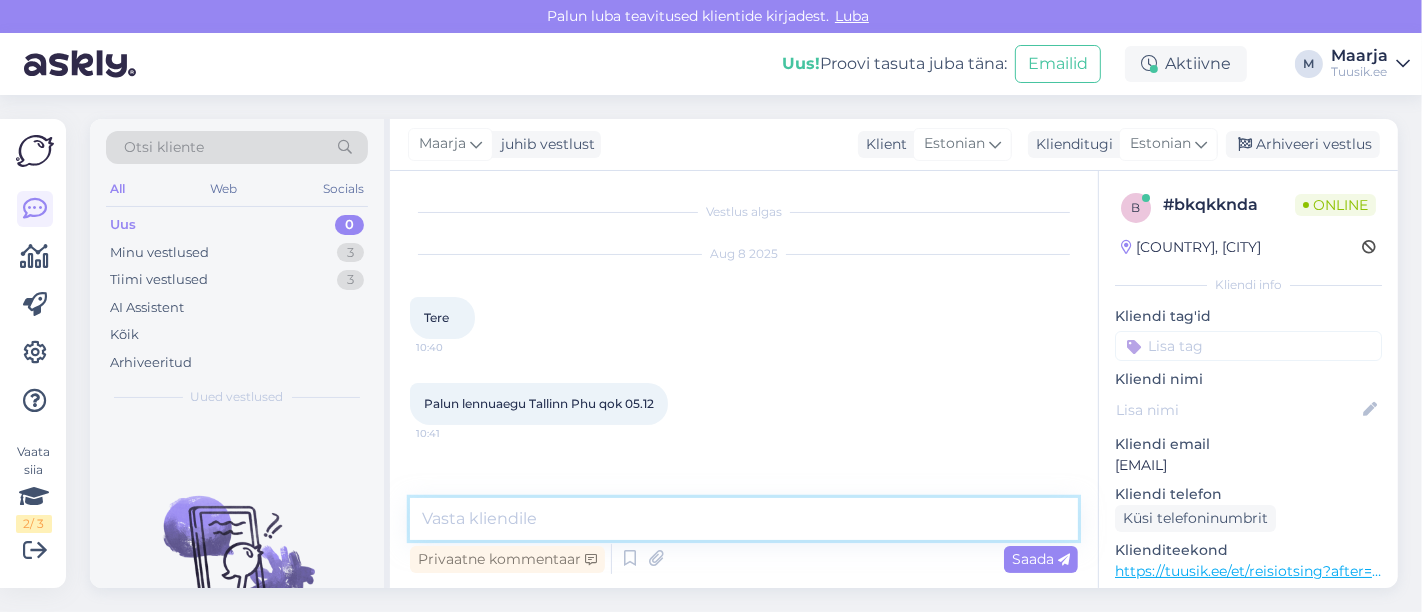 click at bounding box center (744, 519) 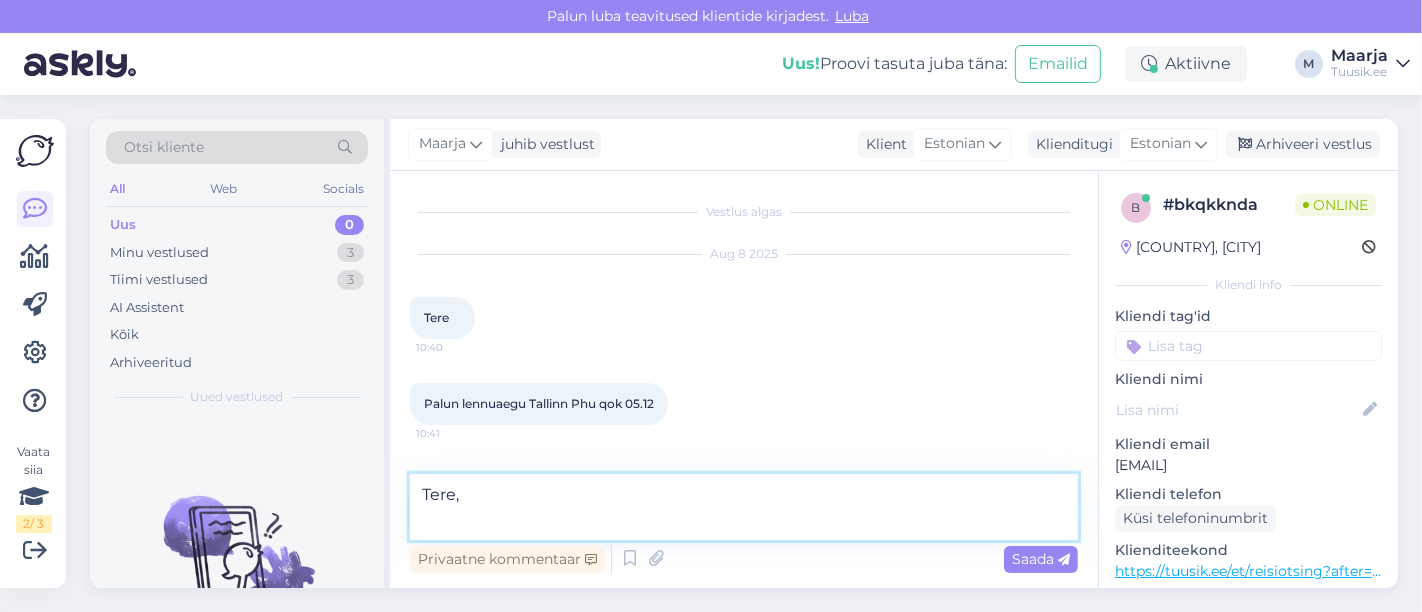paste on "Lennuajad on allolevad (võivad muutuda!):
24.11 [CITY] - [CITY] [TIME] - [TIME] ([DATE])
05.12 [CITY] - [CITY] [TIME] - [TIME]" 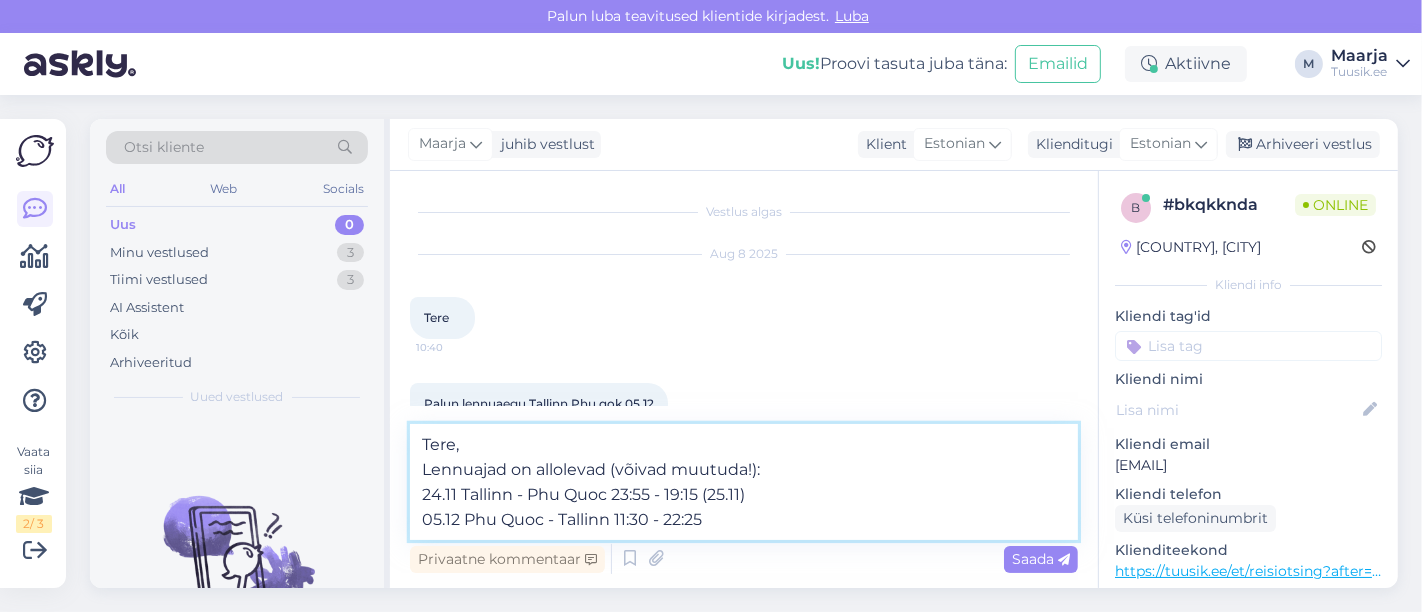 drag, startPoint x: 448, startPoint y: 498, endPoint x: 402, endPoint y: 496, distance: 46.043457 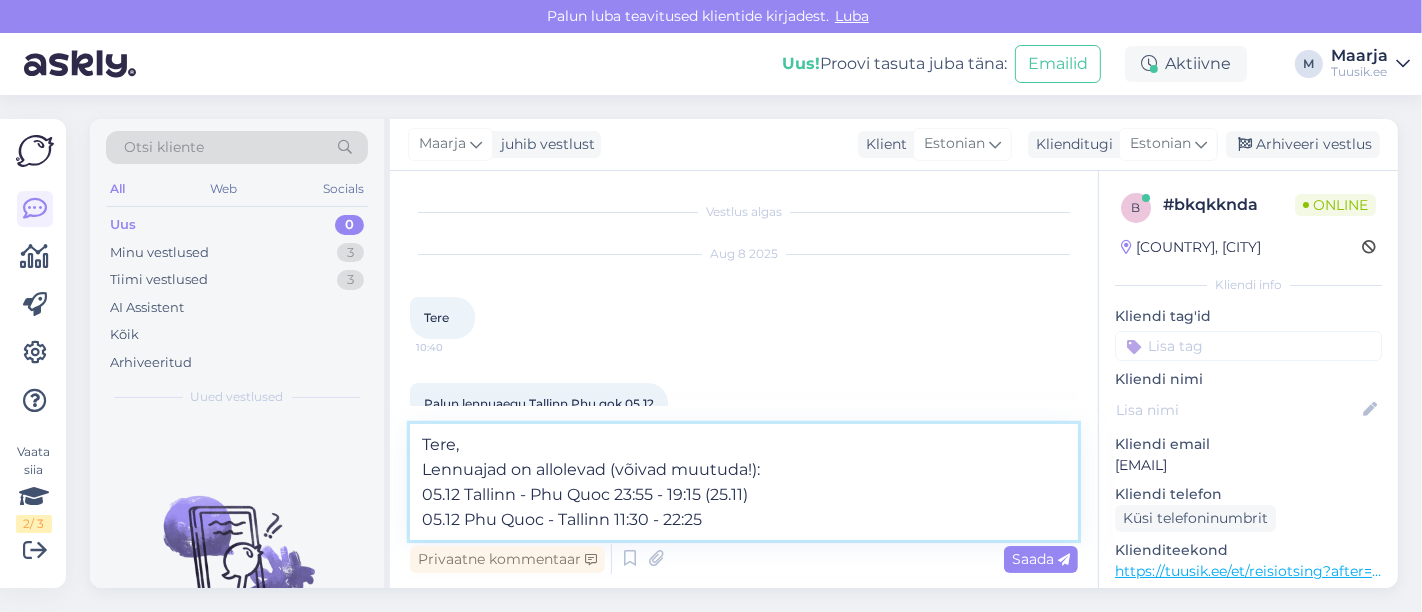 drag, startPoint x: 441, startPoint y: 517, endPoint x: 411, endPoint y: 516, distance: 30.016663 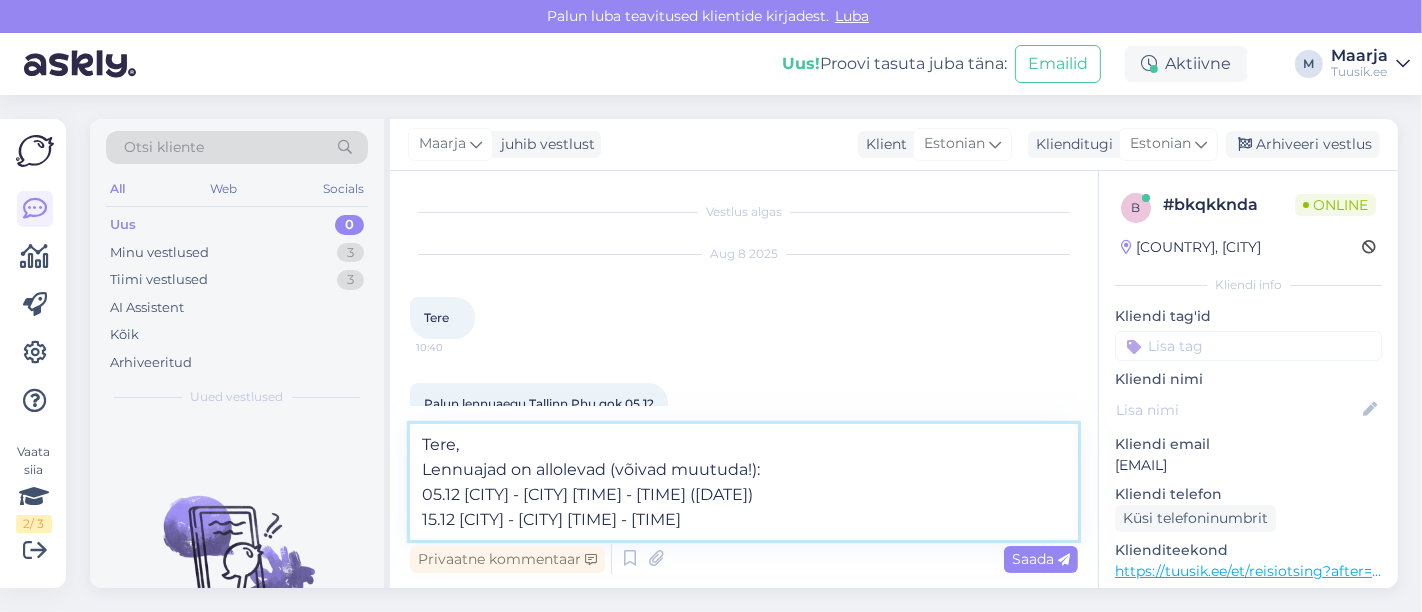type on "Tere,
Lennuajad on allolevad (võivad muutuda!):
05.12 [CITY] - [CITY] [TIME] - [TIME] ([DATE])
15.12 [CITY] - [CITY] [TIME] - [TIME]" 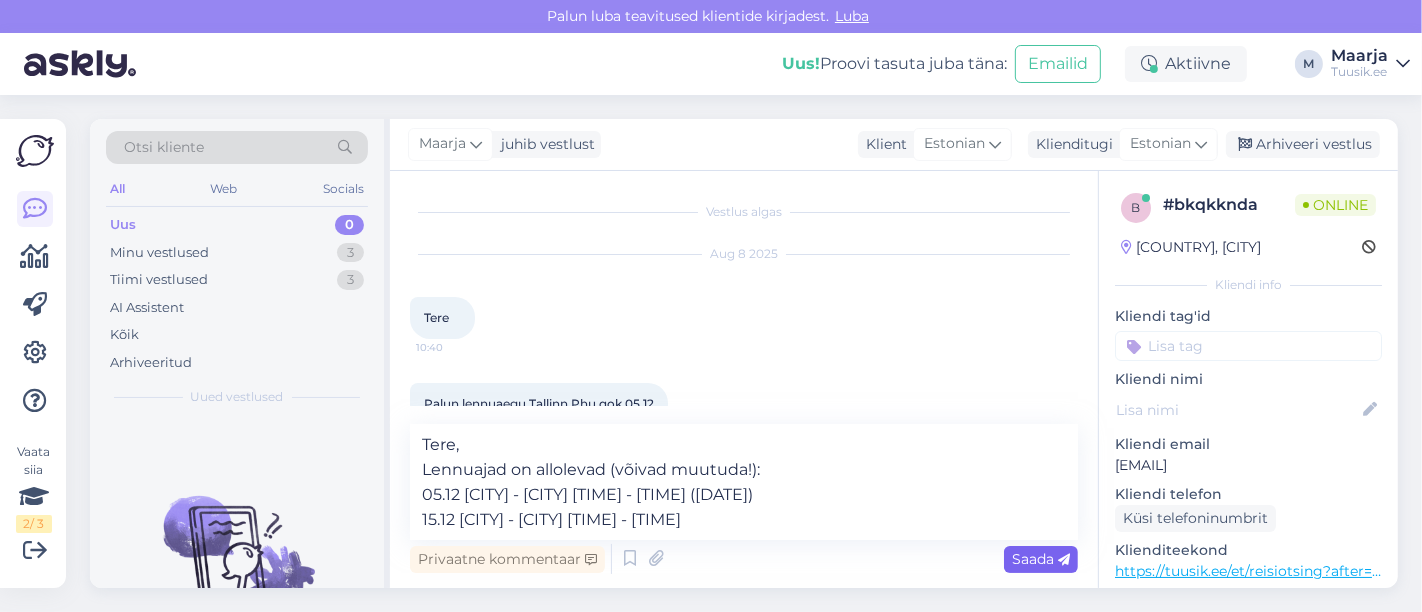 click on "Saada" at bounding box center (1041, 559) 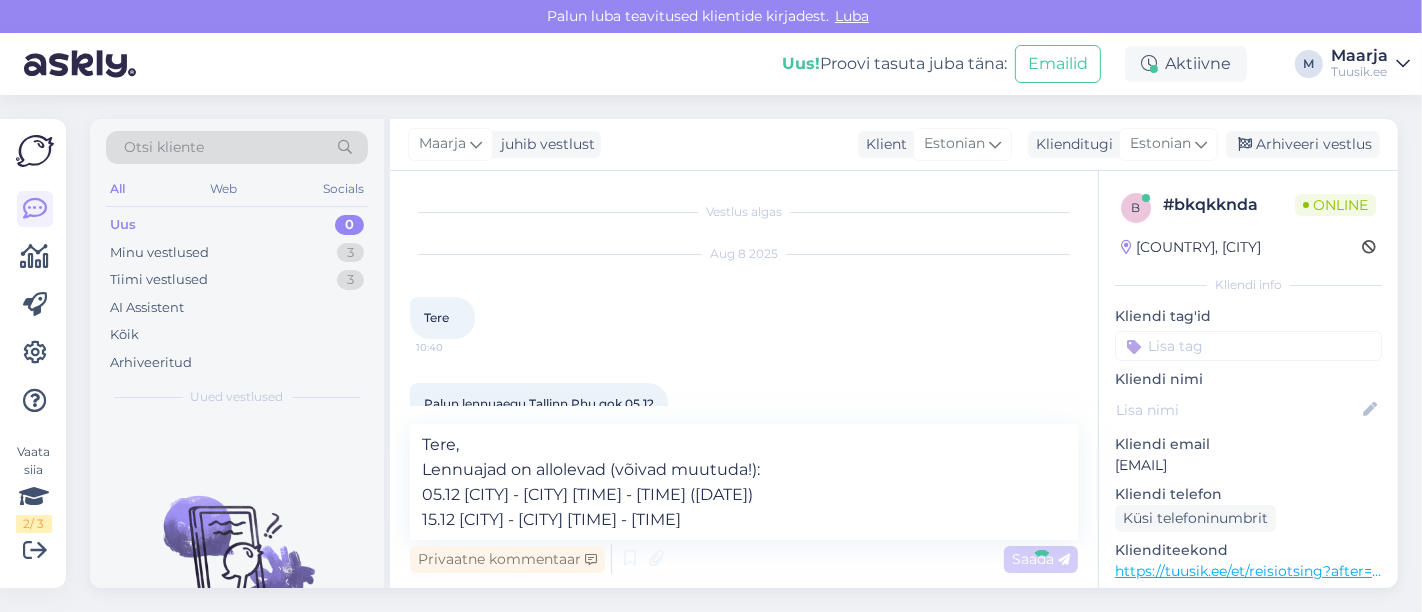 type 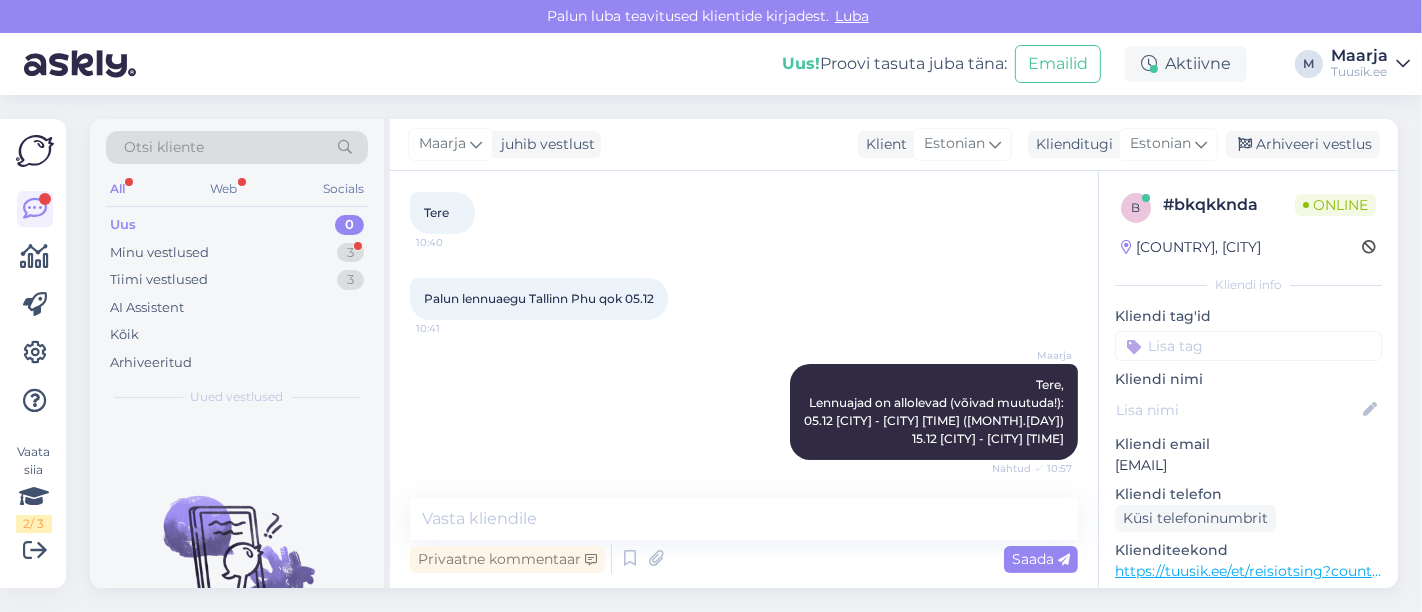 scroll, scrollTop: 191, scrollLeft: 0, axis: vertical 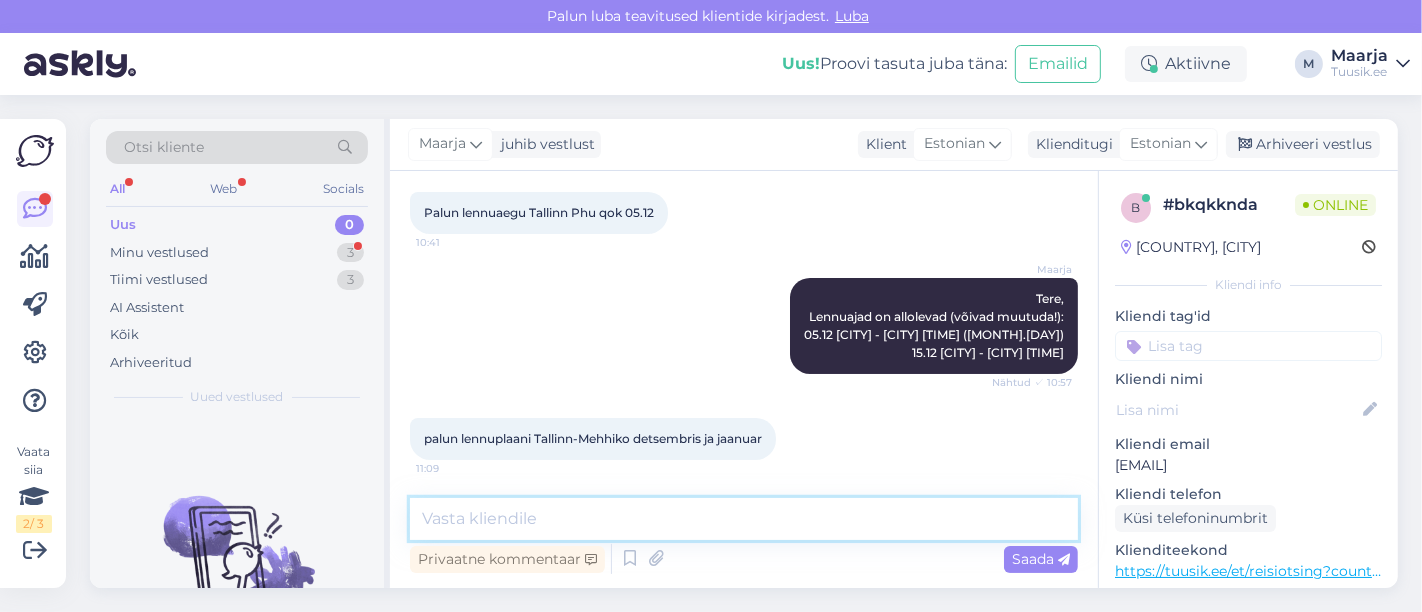click at bounding box center (744, 519) 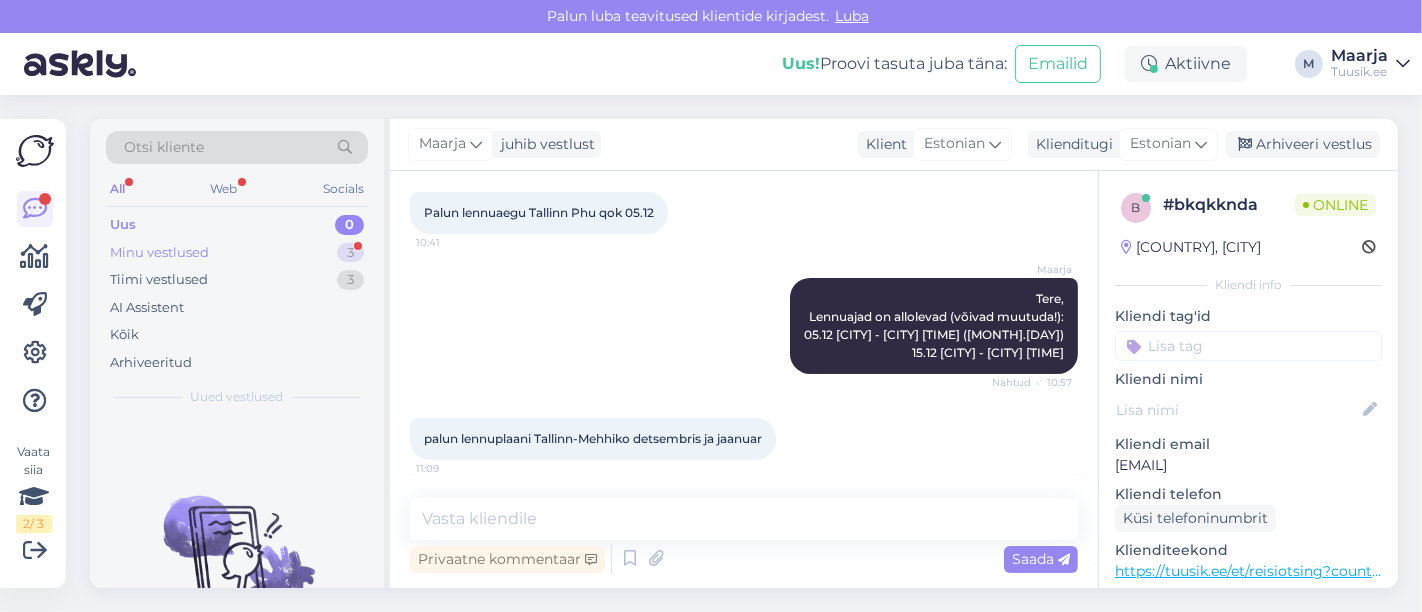 click on "Minu vestlused" at bounding box center [159, 253] 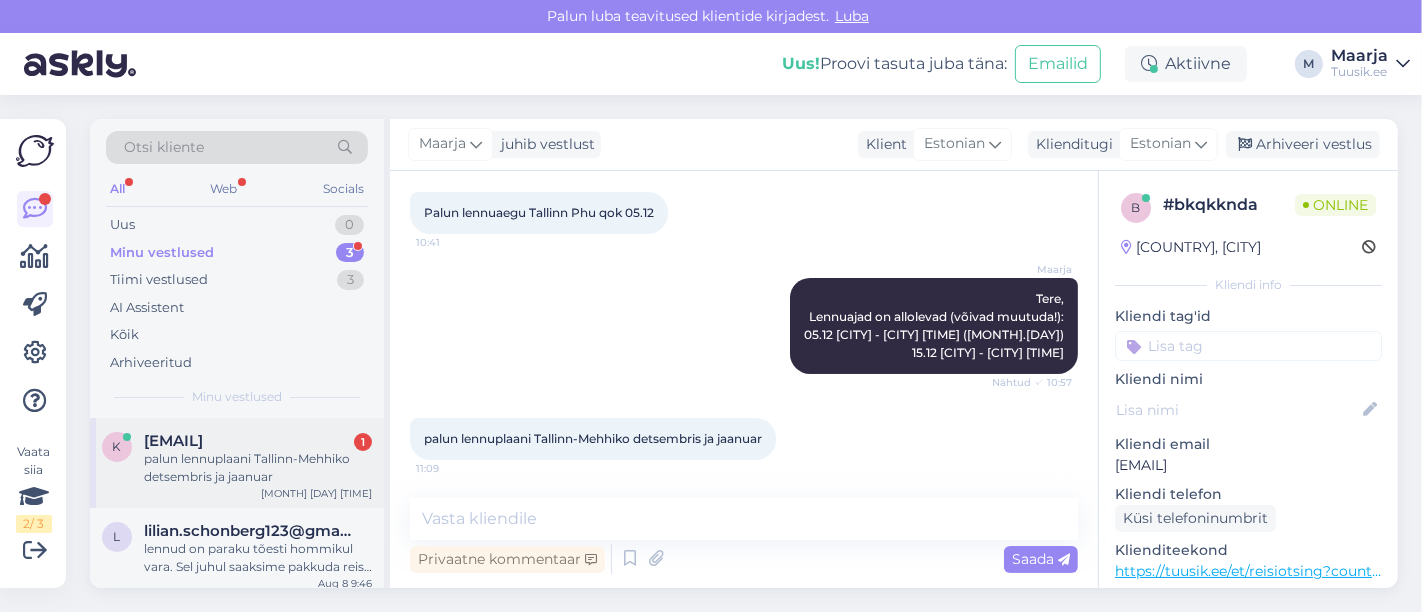 click on "palun lennuplaani Tallinn-Mehhiko detsembris ja jaanuar" at bounding box center [258, 468] 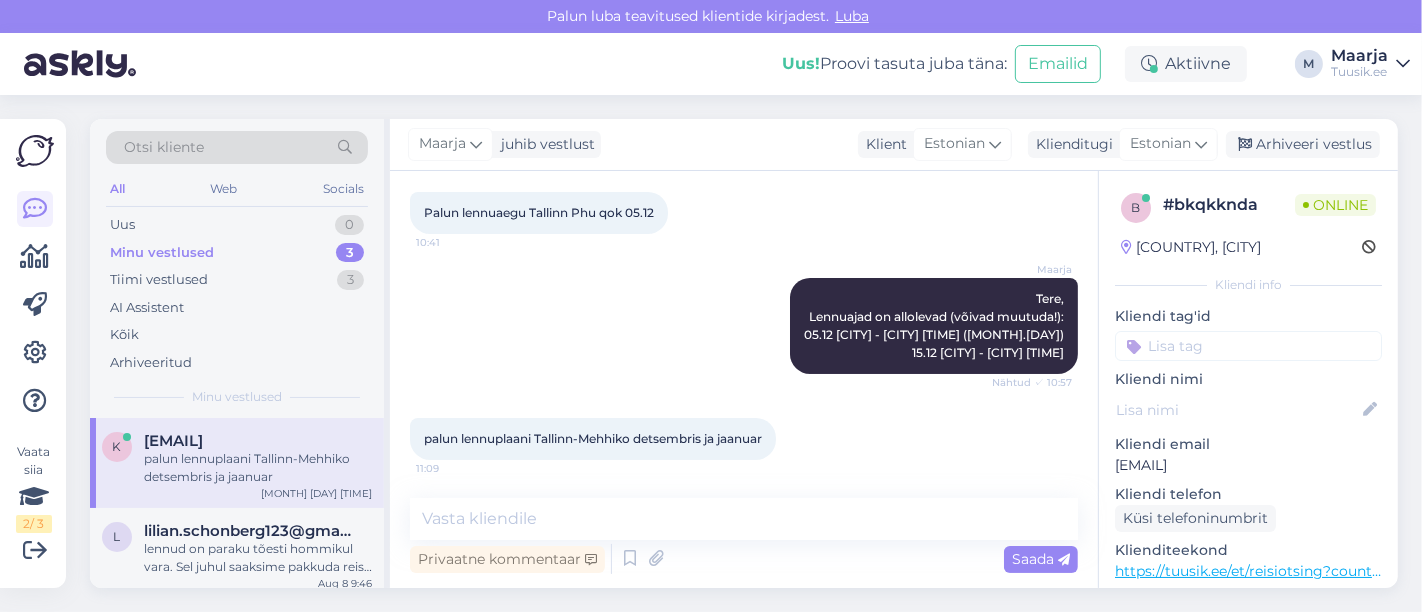 scroll, scrollTop: 191, scrollLeft: 0, axis: vertical 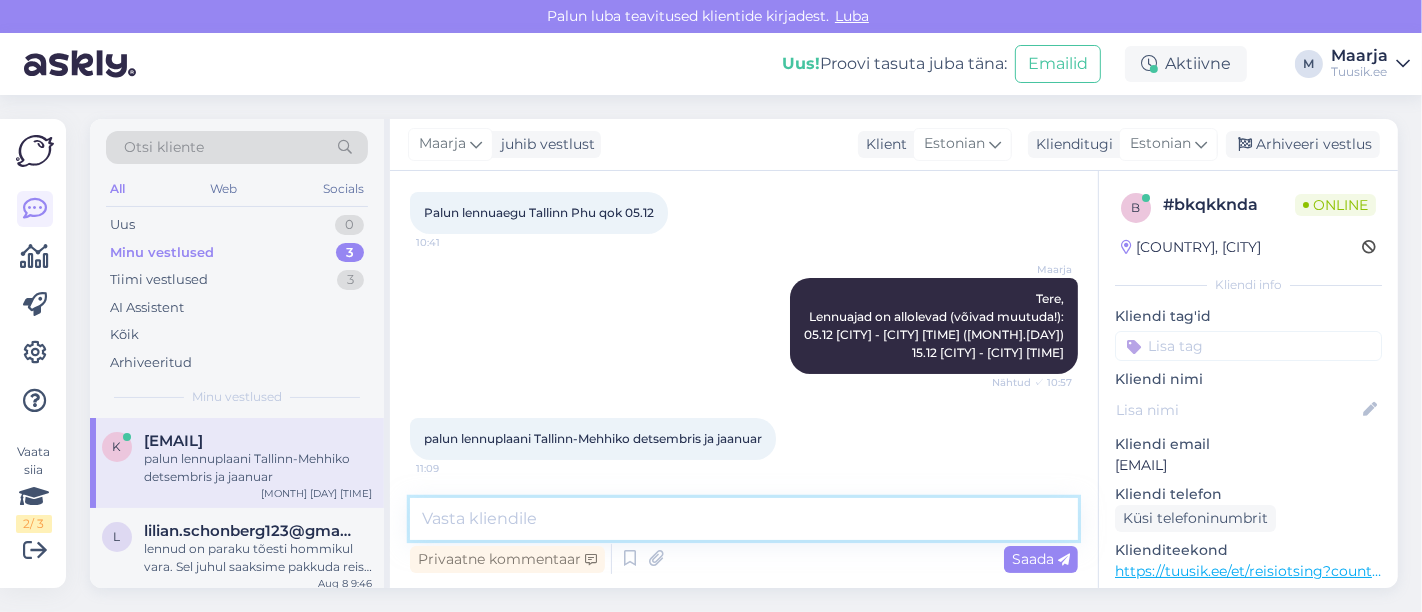 click at bounding box center (744, 519) 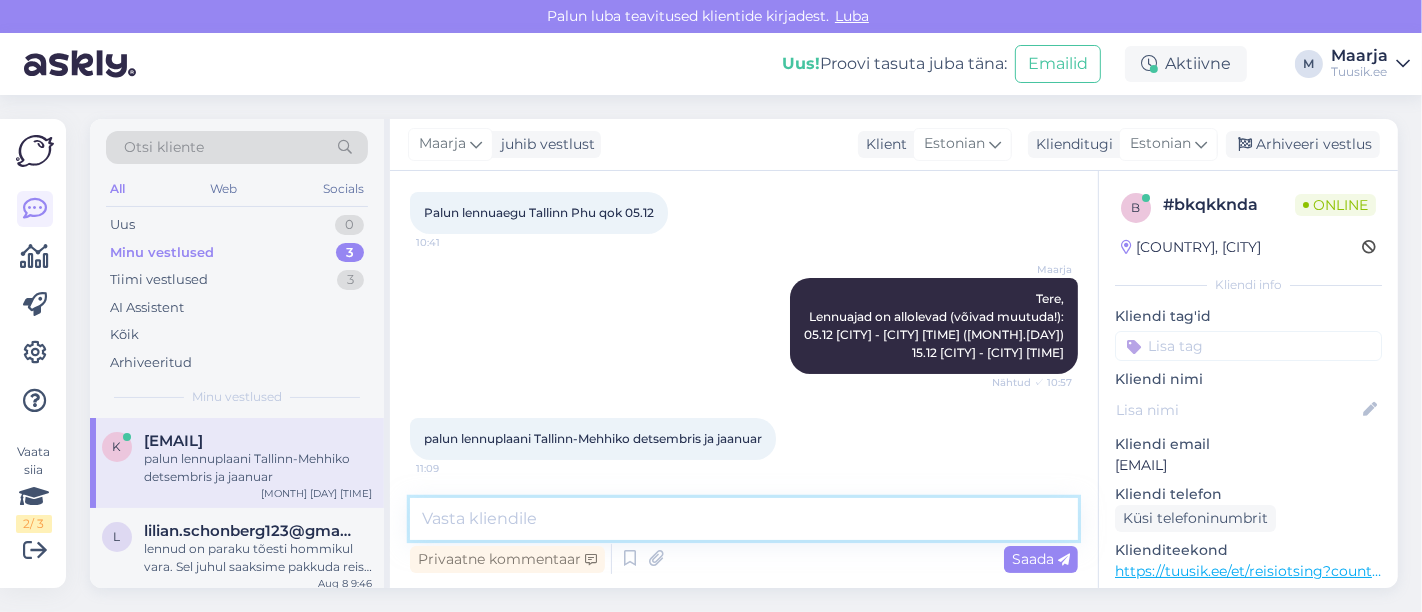 click at bounding box center (744, 519) 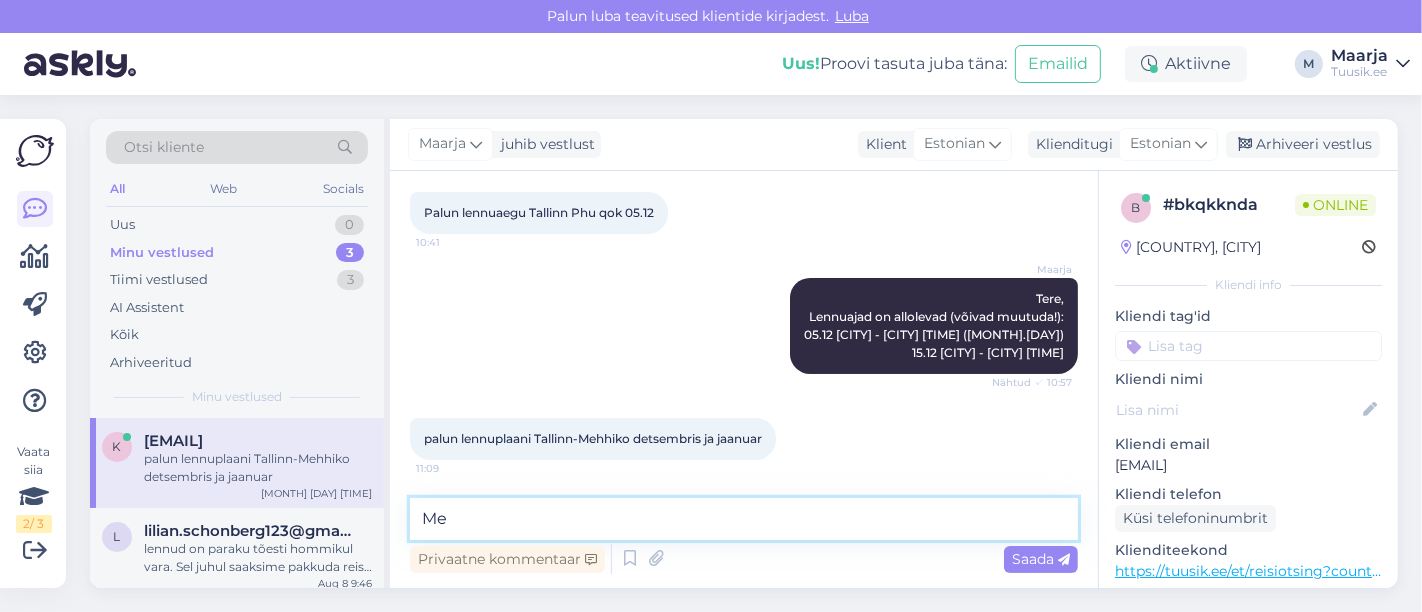 type on "M" 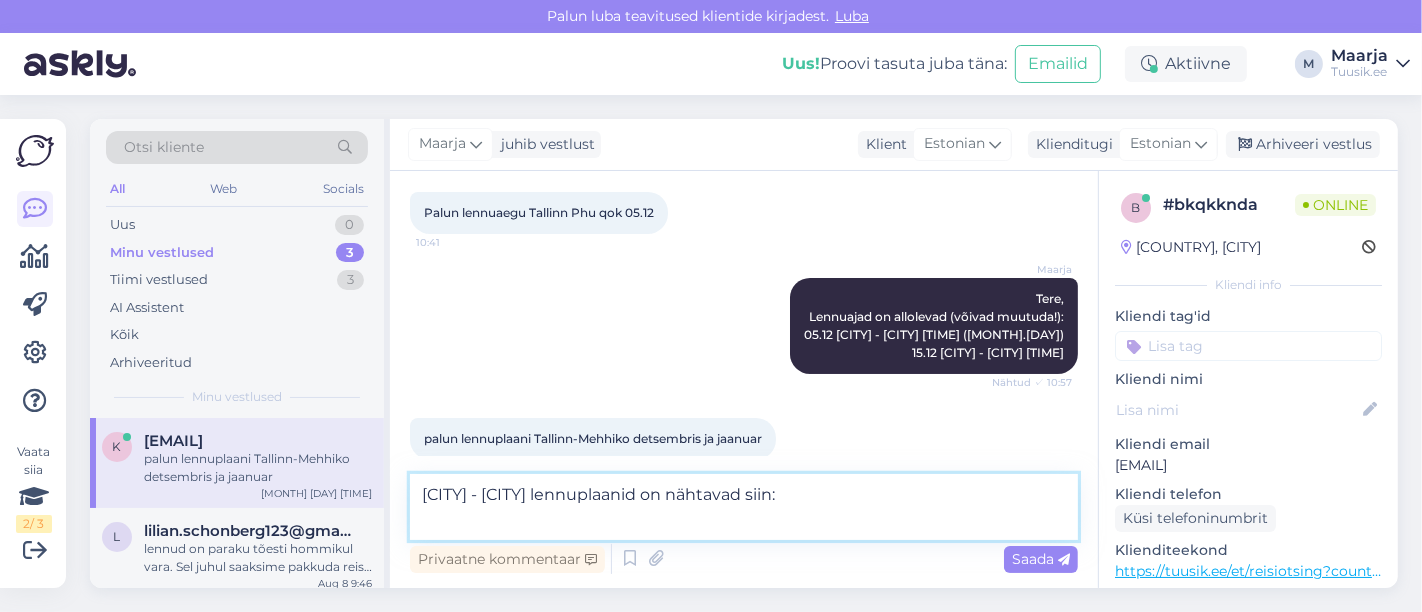paste 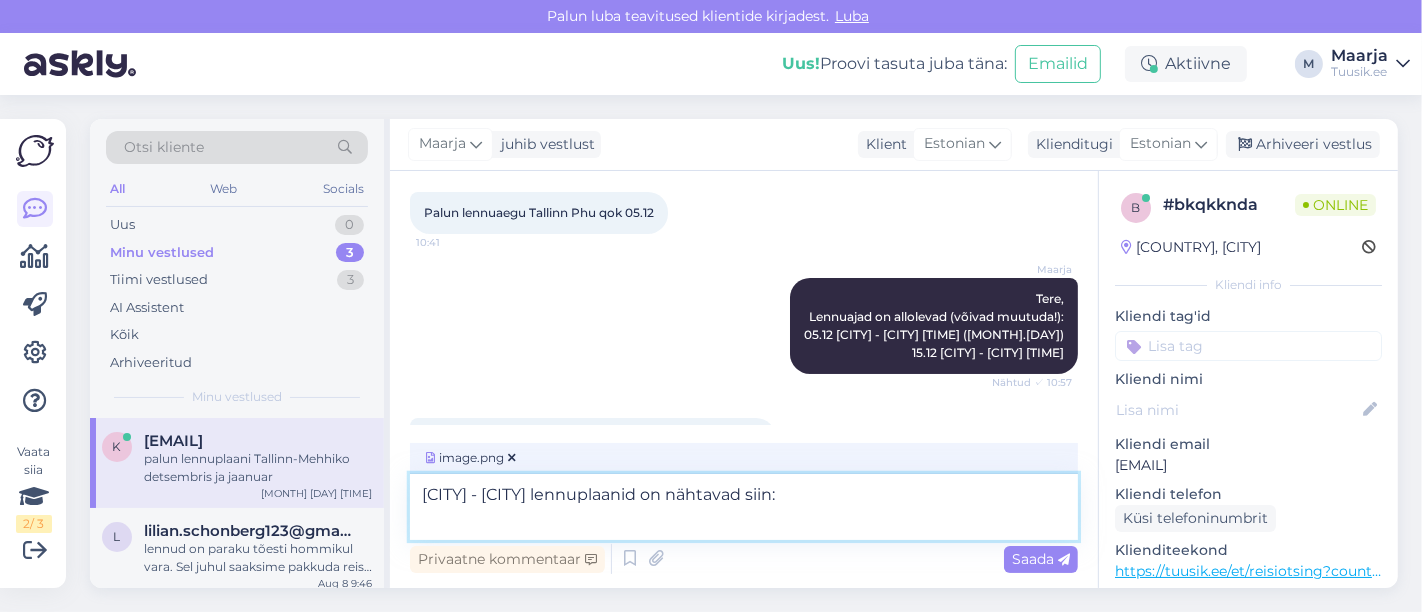 type on "[CITY] - [CITY] lennuplaanid on nähtavad siin:" 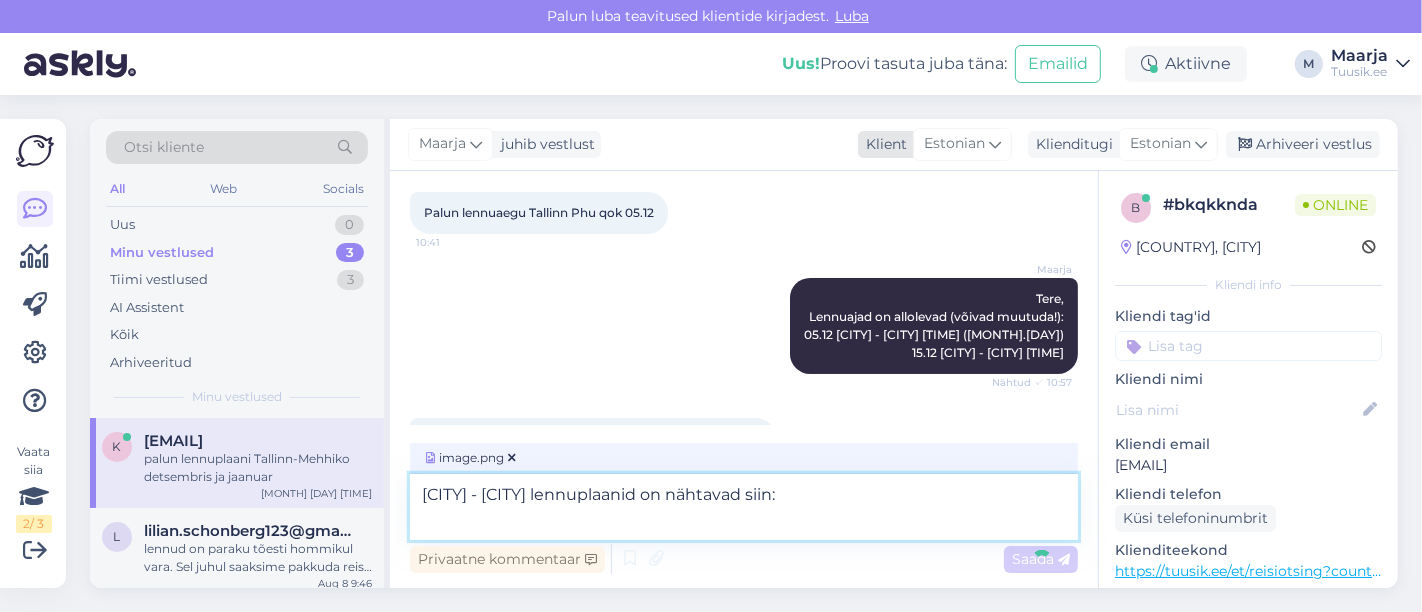type 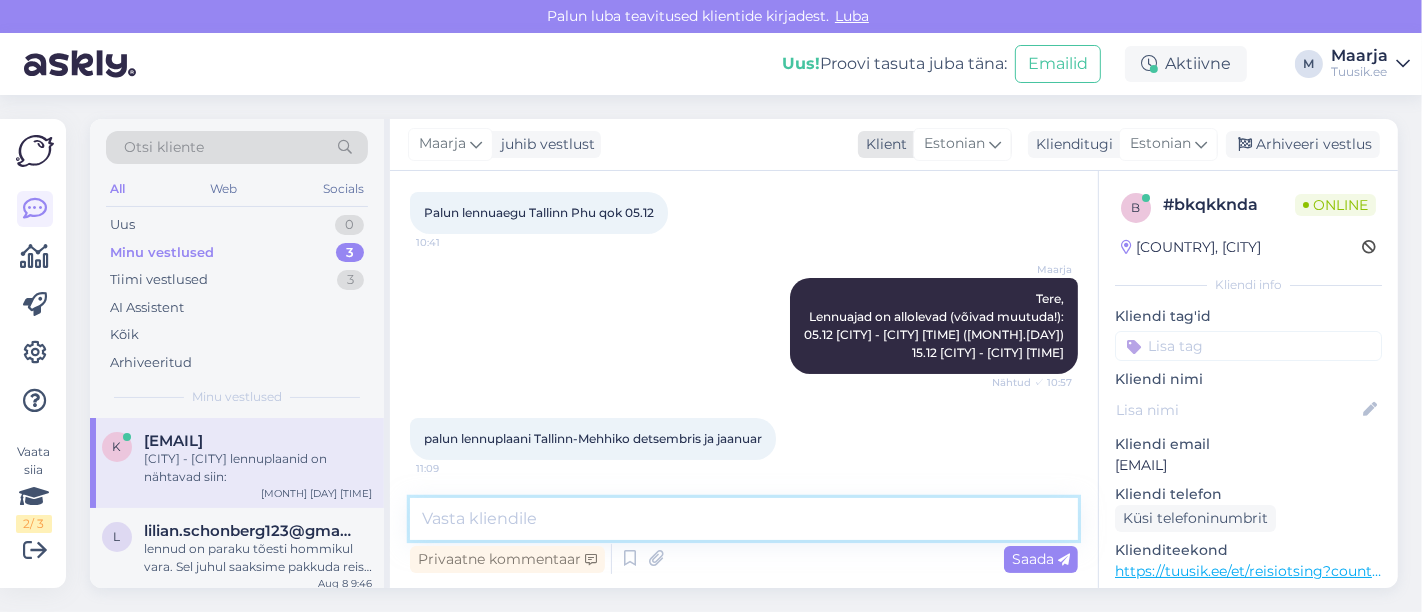scroll, scrollTop: 403, scrollLeft: 0, axis: vertical 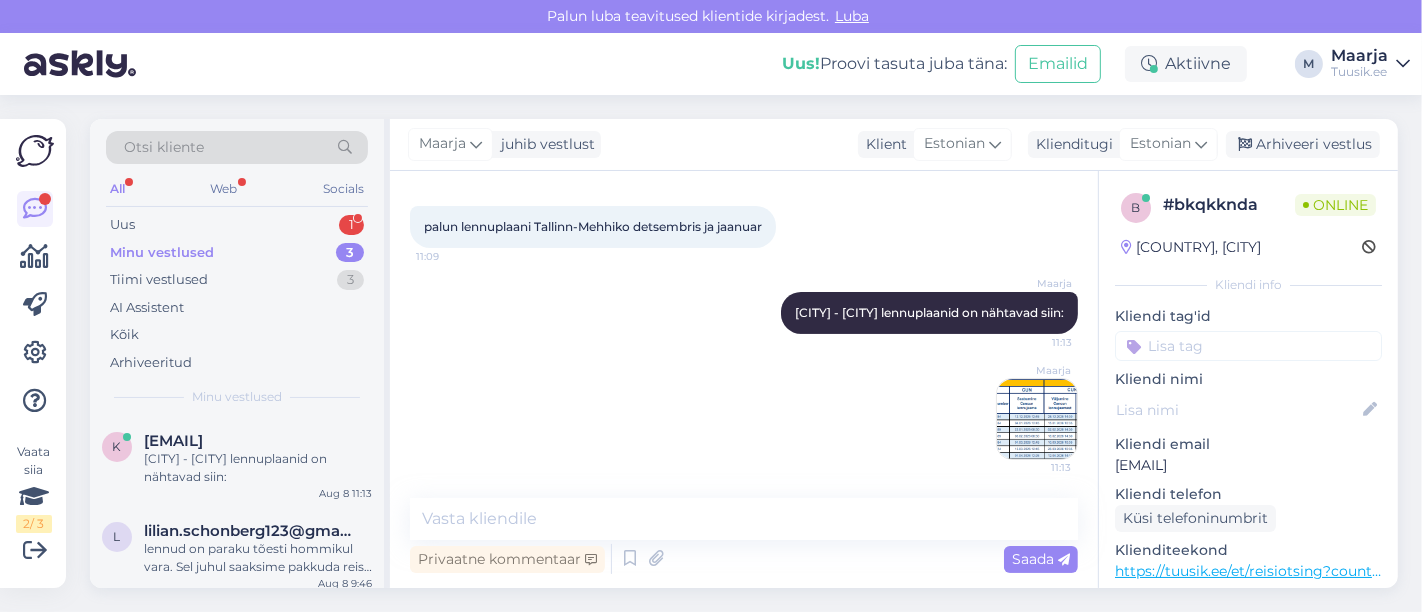 drag, startPoint x: 171, startPoint y: 221, endPoint x: 197, endPoint y: 245, distance: 35.383614 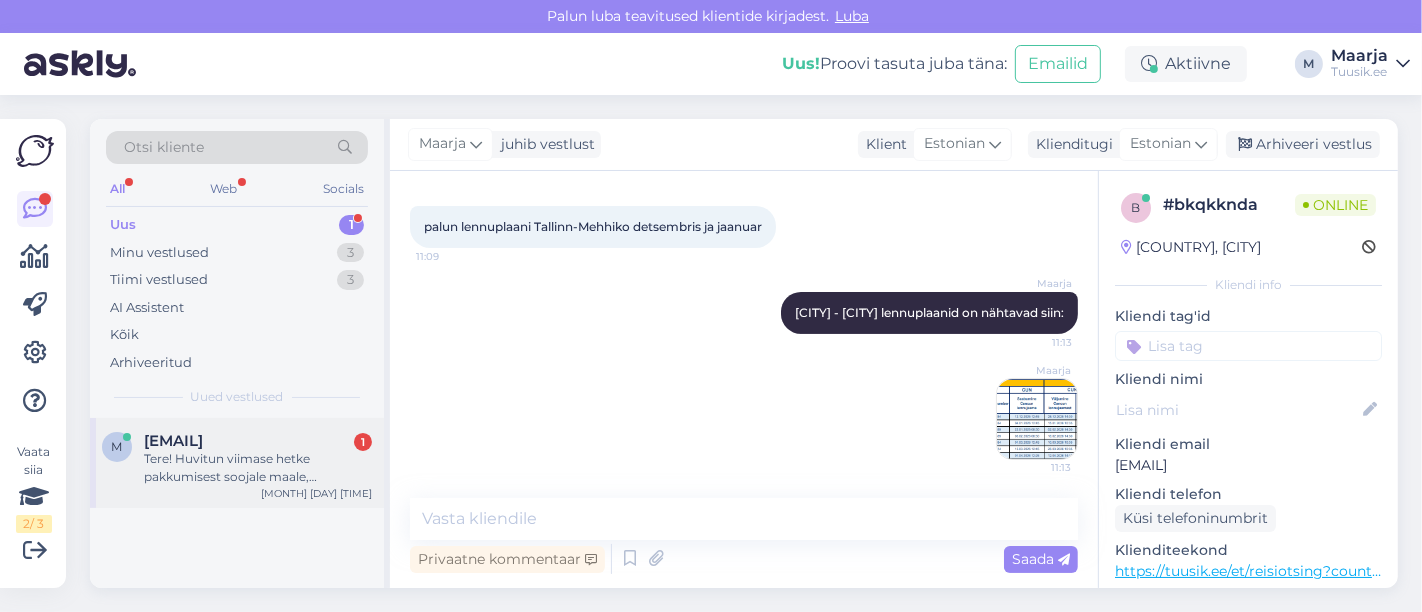 click on "Tere! Huvitun viimase hetke pakkumisest soojale maale, mereäärne hotell väljasõiduga [DATE]-[DATE], ca 7 ööd, 4-5 tärni, vähemalt täispansion/AI. Reisijad 2 täiskasvanut + 16.a. Soovitavalt 2e magamistoaga peretuba ja/või 1 ühene ja 1 kahene tuba." at bounding box center (258, 468) 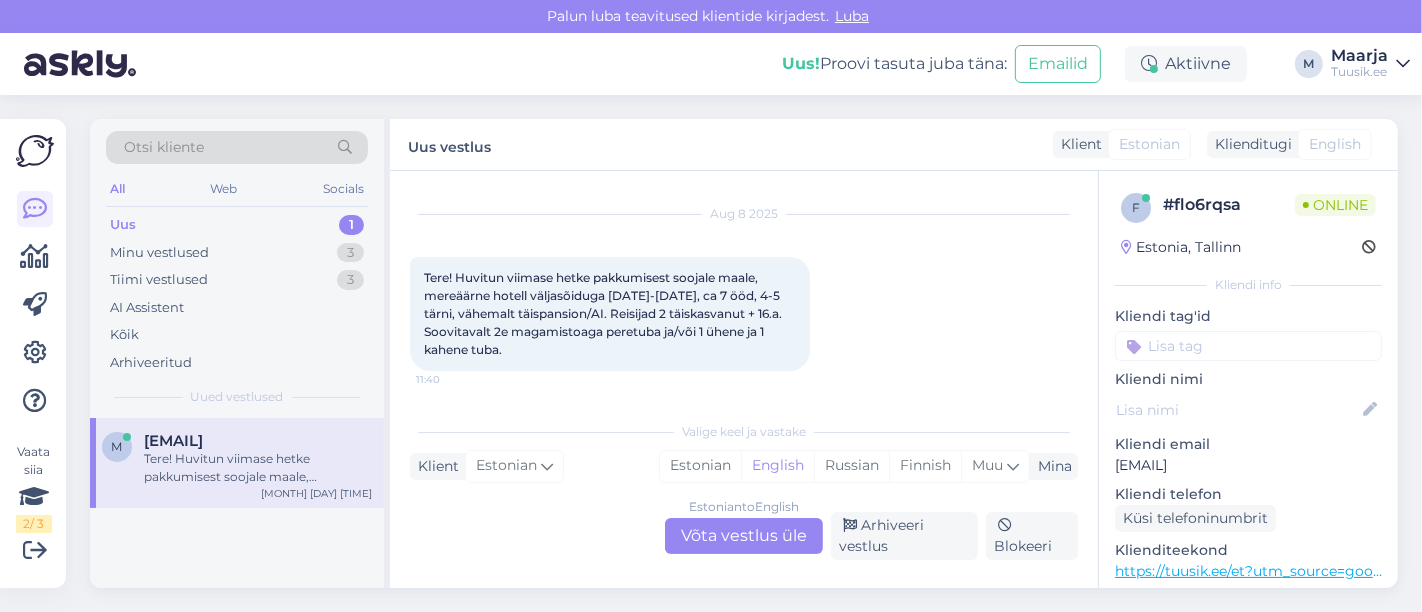 scroll, scrollTop: 39, scrollLeft: 0, axis: vertical 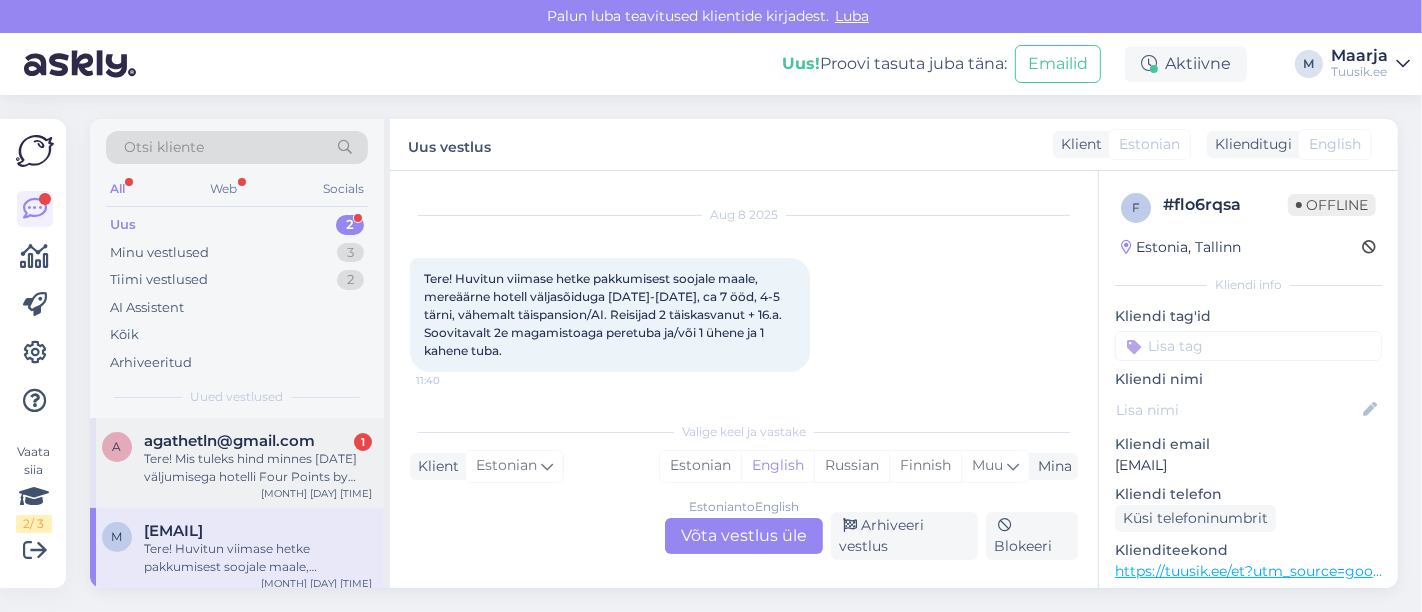 click on "Tere! Mis tuleks hind minnes [DATE] väljumisega hotelli Four Points by Sheraton Sunny Beach. Soov oleks minna üksinda ning hommiku ja õhtusöögiga." at bounding box center (258, 468) 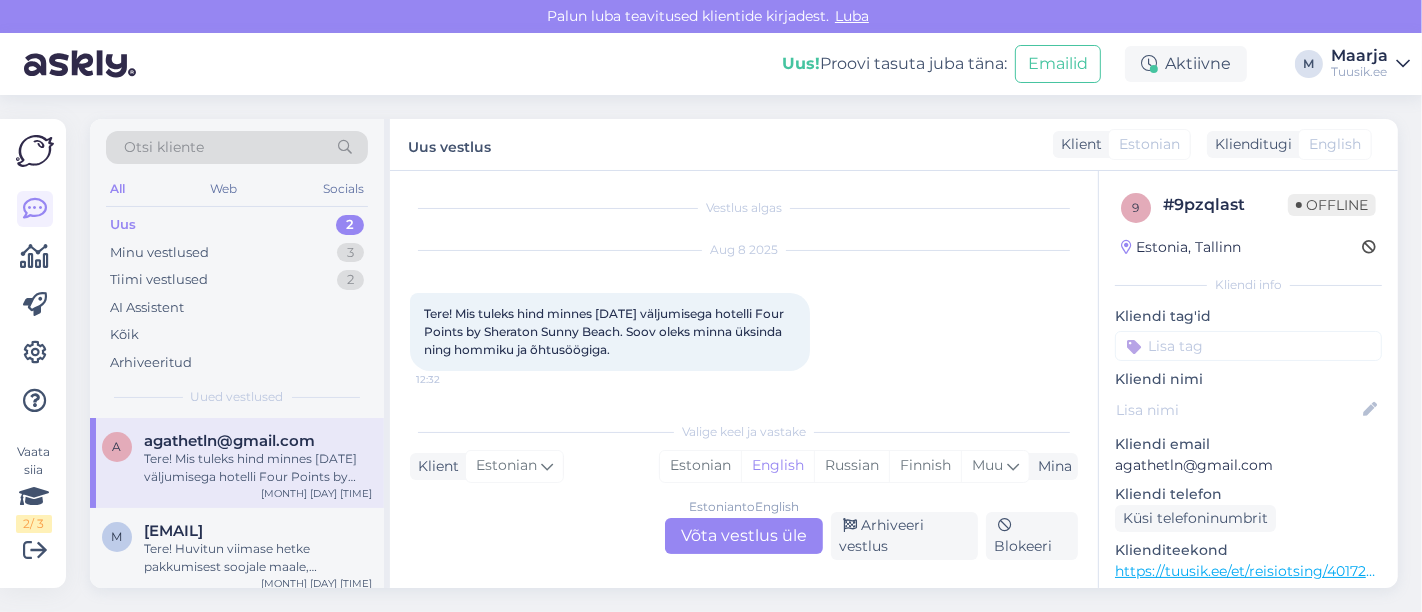 scroll, scrollTop: 2, scrollLeft: 0, axis: vertical 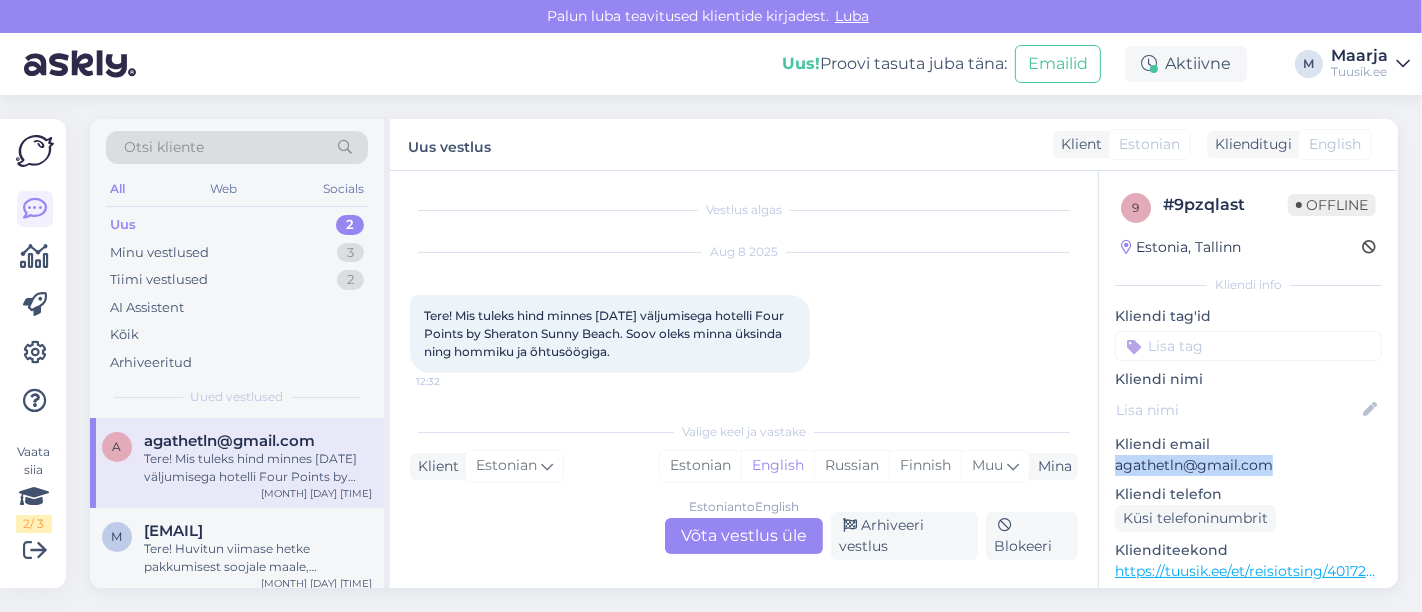 drag, startPoint x: 1282, startPoint y: 468, endPoint x: 1111, endPoint y: 469, distance: 171.00293 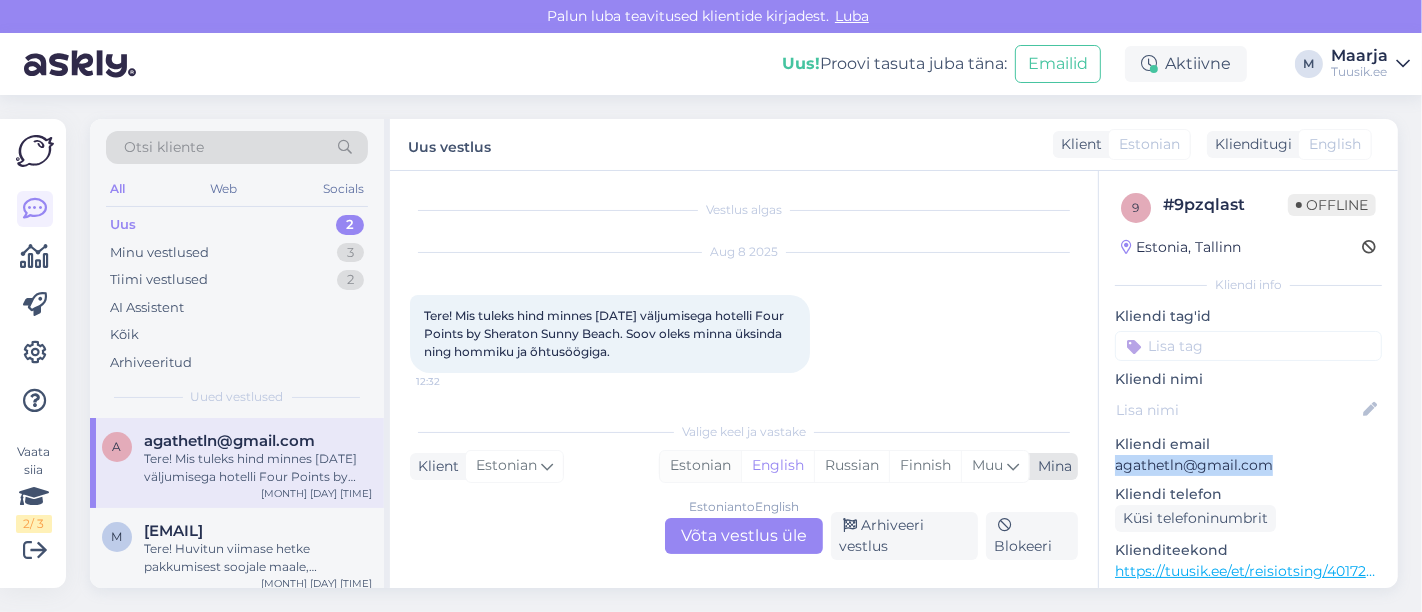 click on "Estonian" at bounding box center [700, 466] 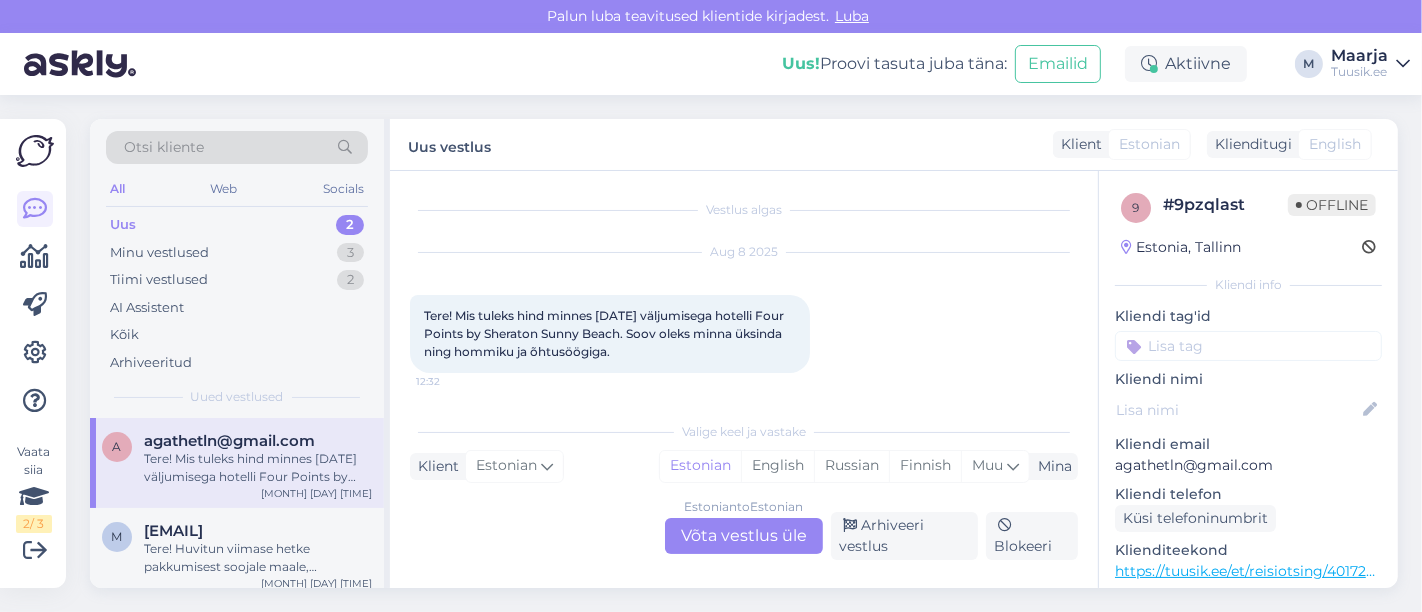click on "Estonian  to  Estonian Võta vestlus üle" at bounding box center (744, 536) 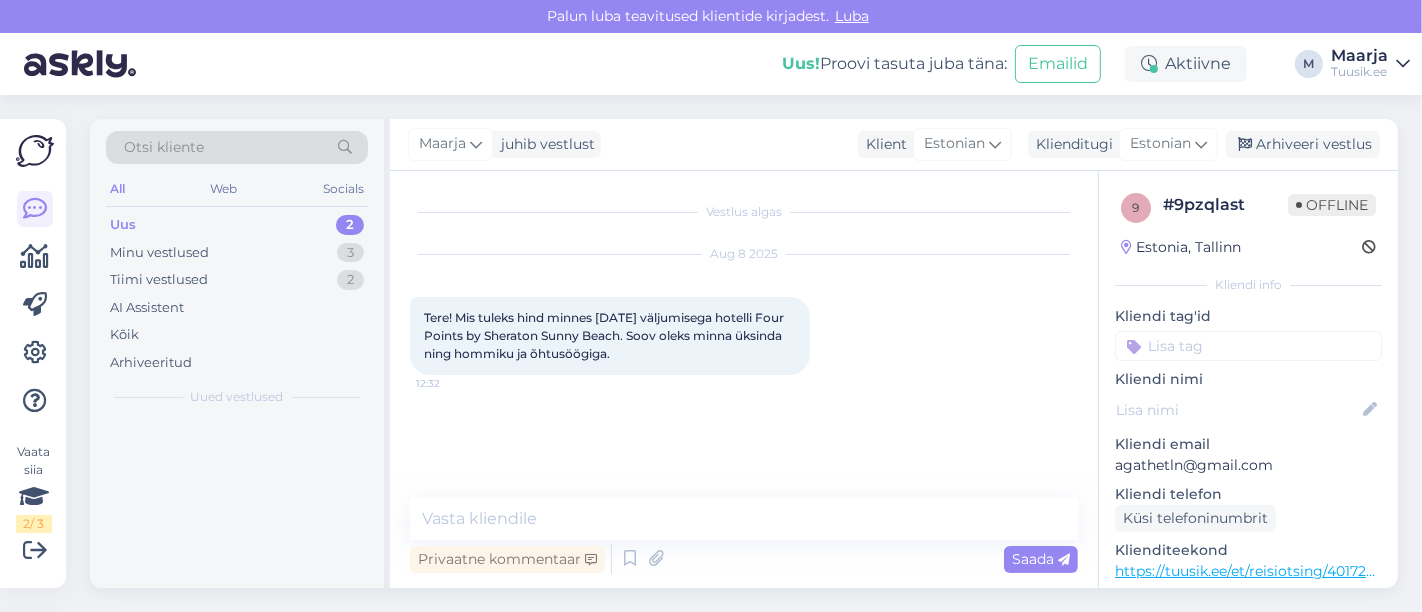 scroll, scrollTop: 0, scrollLeft: 0, axis: both 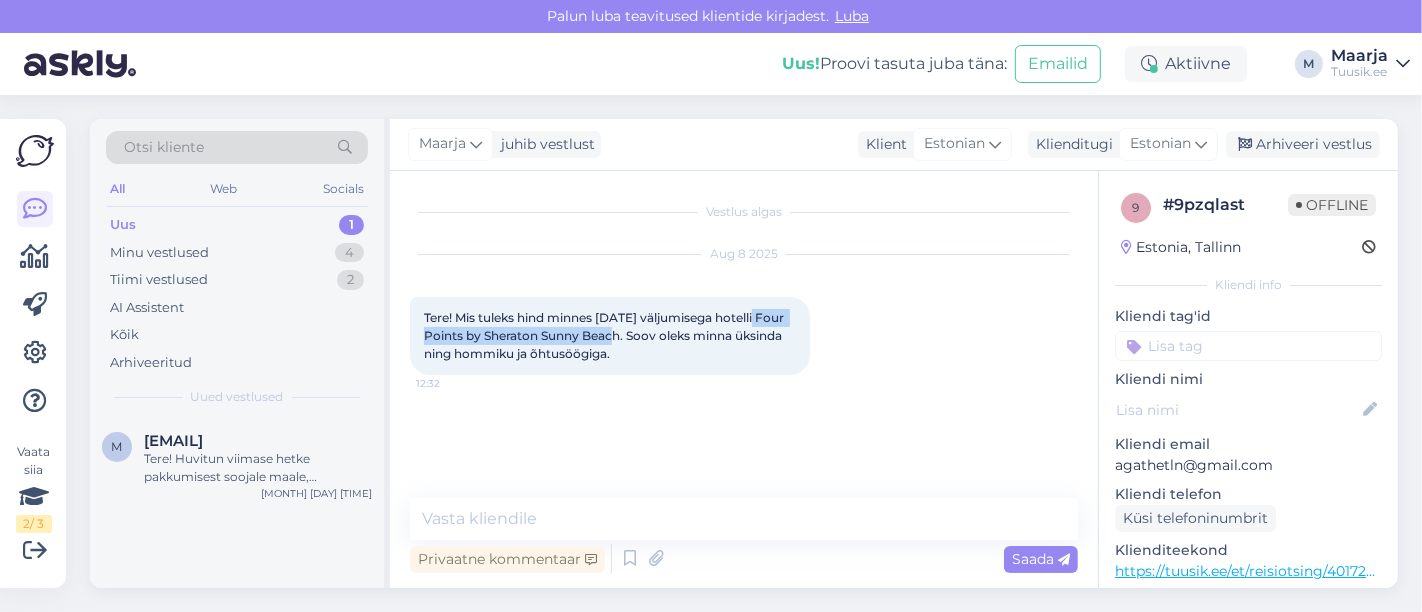 drag, startPoint x: 751, startPoint y: 315, endPoint x: 621, endPoint y: 341, distance: 132.57451 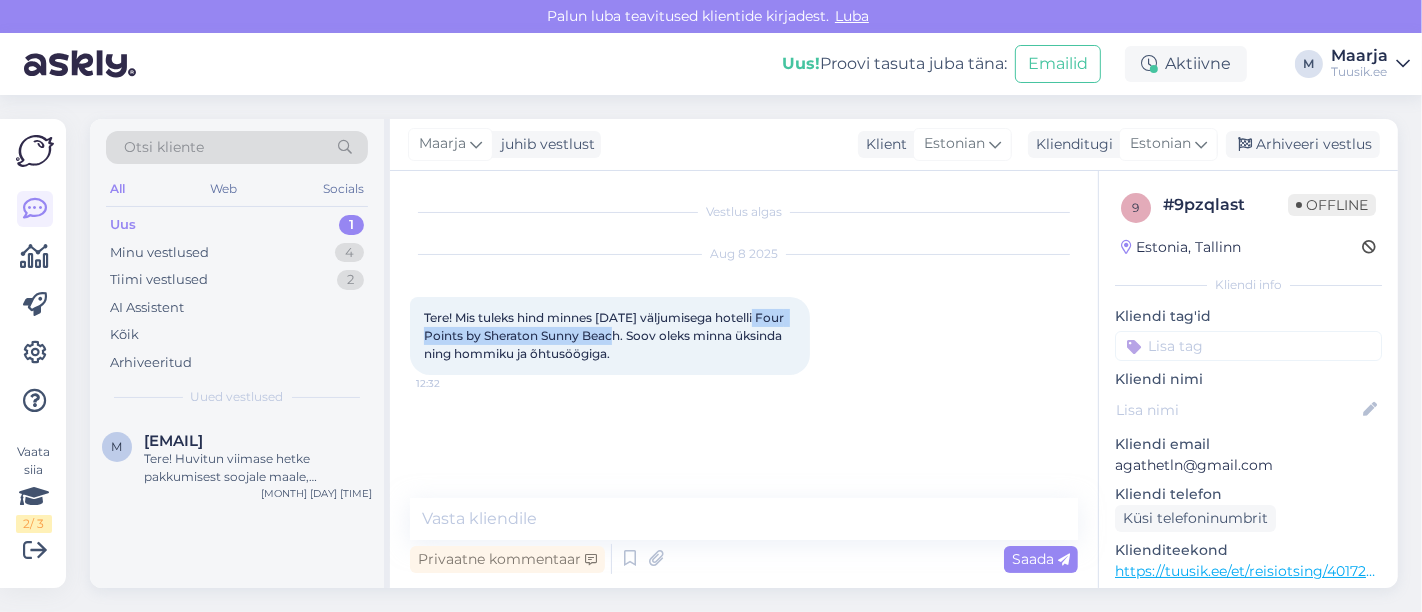 click on "Tere! Mis tuleks hind minnes [DATE] väljumisega hotelli Four Points by Sheraton Sunny Beach. Soov oleks minna üksinda ning hommiku ja õhtusöögiga." at bounding box center [605, 335] 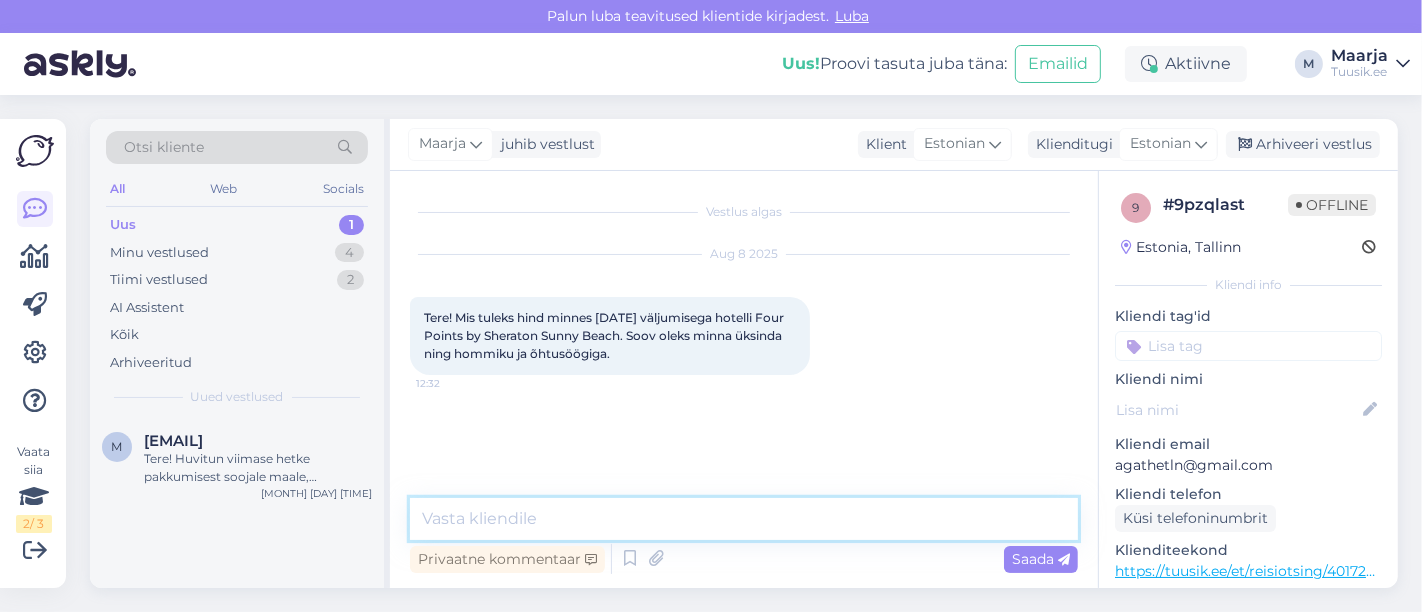 click at bounding box center [744, 519] 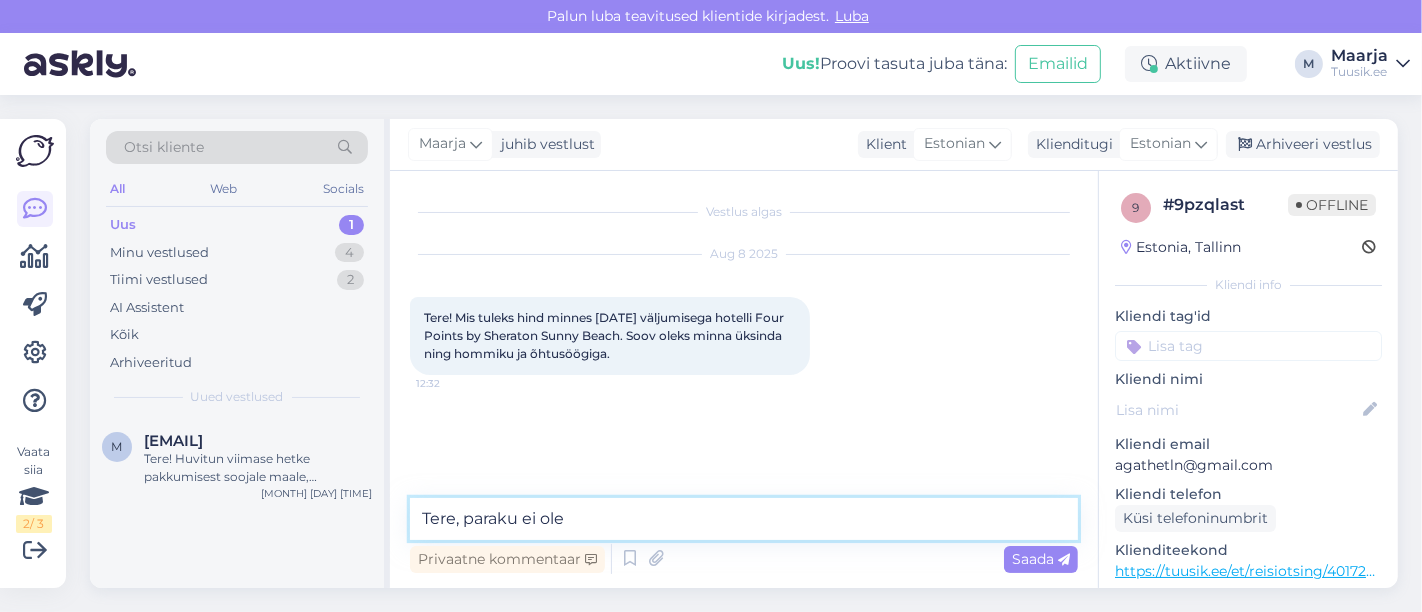 paste on "Four Points by Sheraton Sunny Beach" 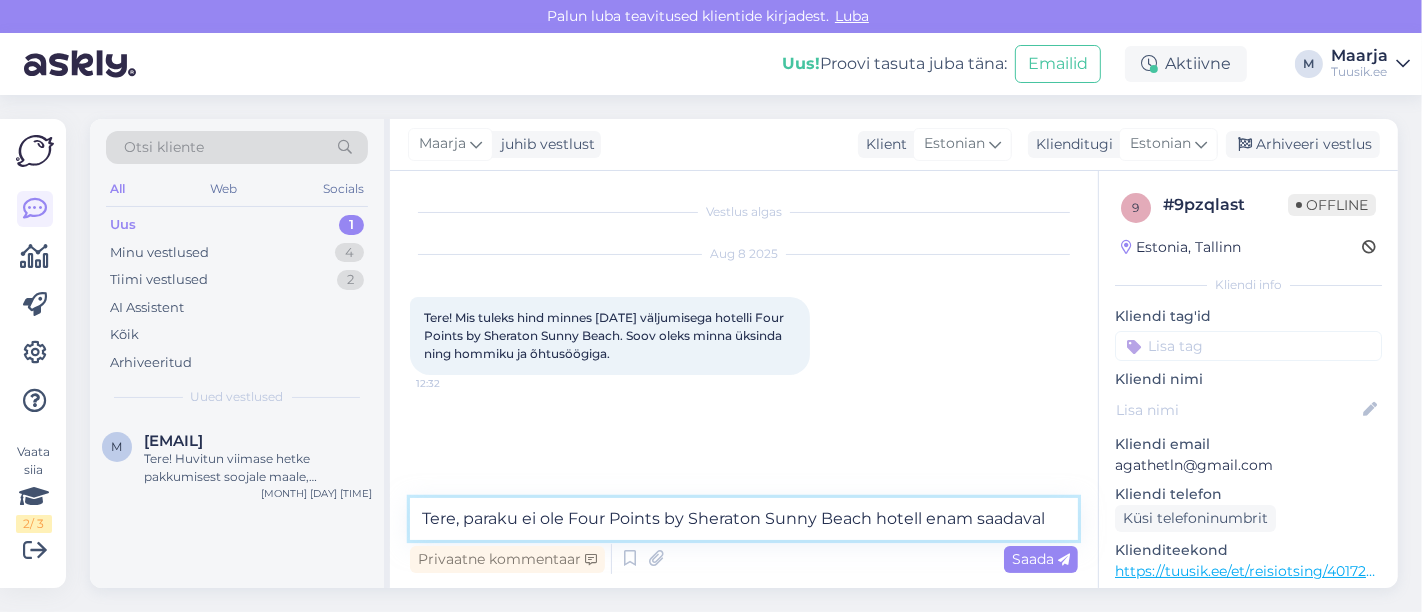 type on "Tere, paraku ei ole Four Points by Sheraton Sunny Beach hotell enam saadaval" 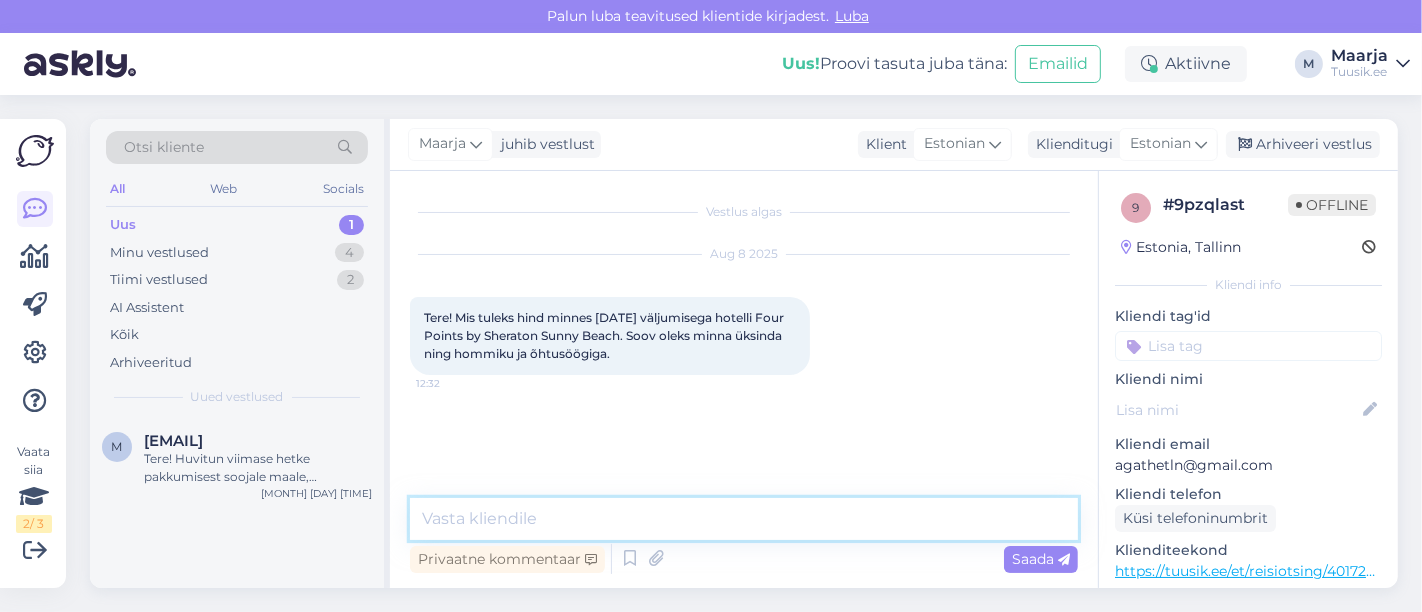 scroll, scrollTop: 20, scrollLeft: 0, axis: vertical 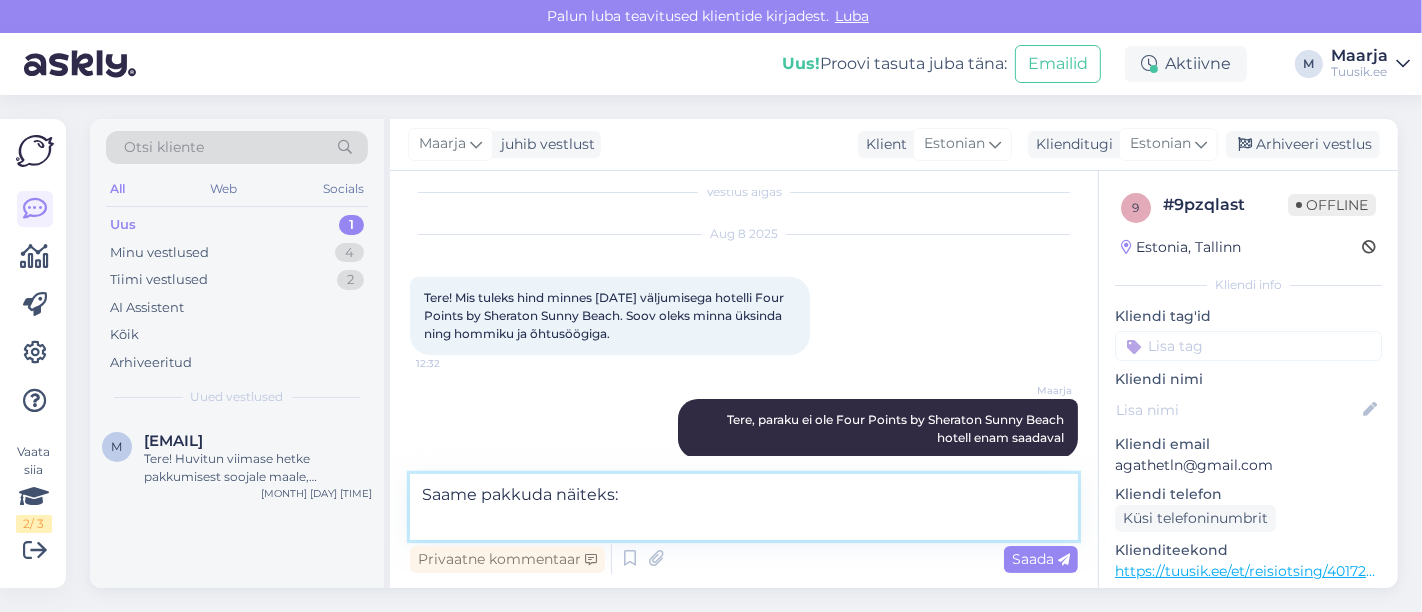 paste on "Lion (4)" 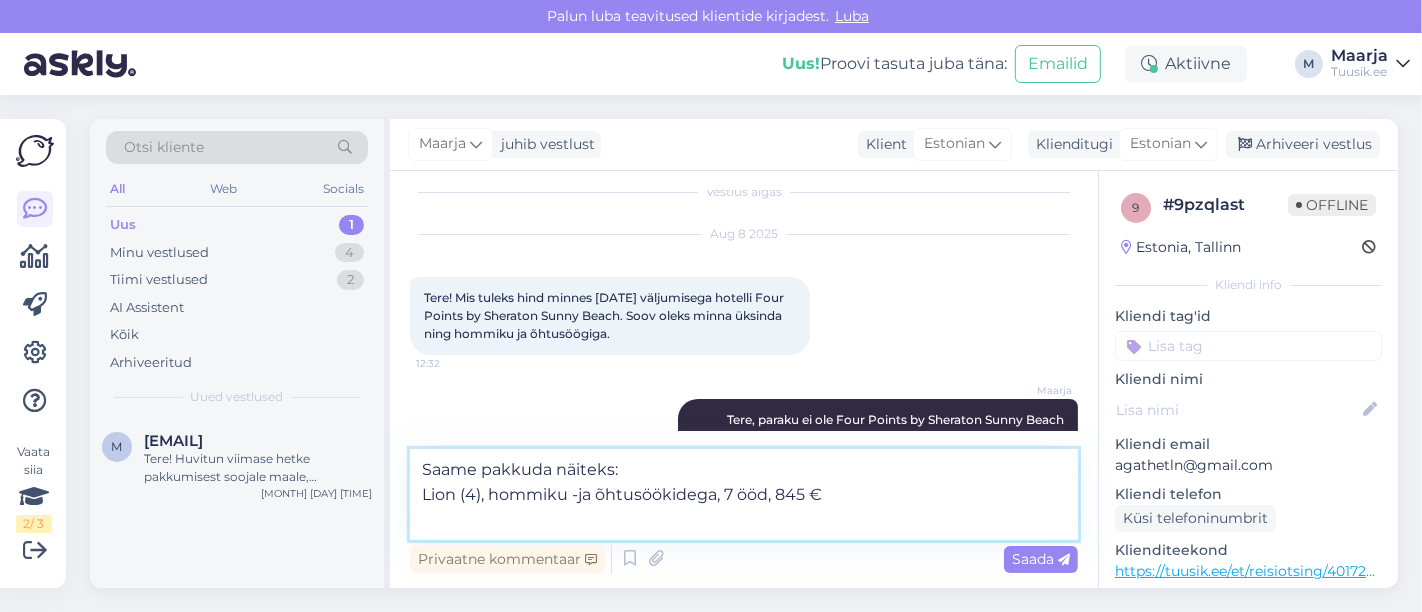 paste on "Cascadas Family Resort (4)" 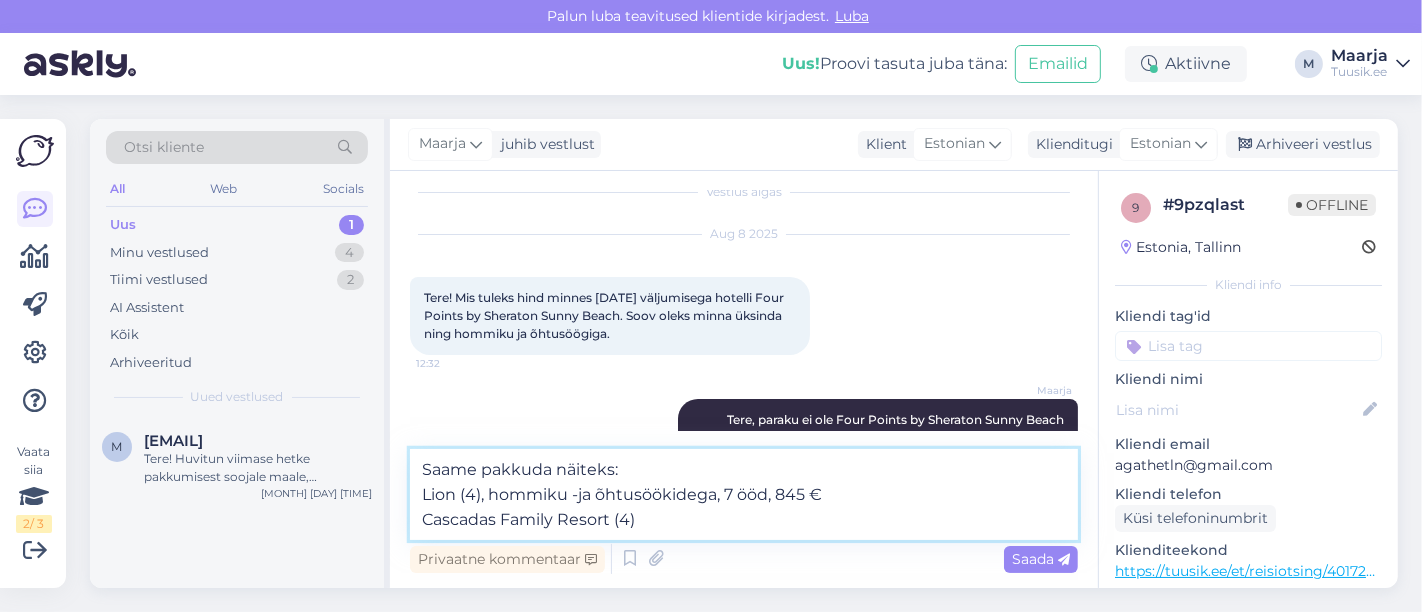 drag, startPoint x: 480, startPoint y: 497, endPoint x: 854, endPoint y: 500, distance: 374.01202 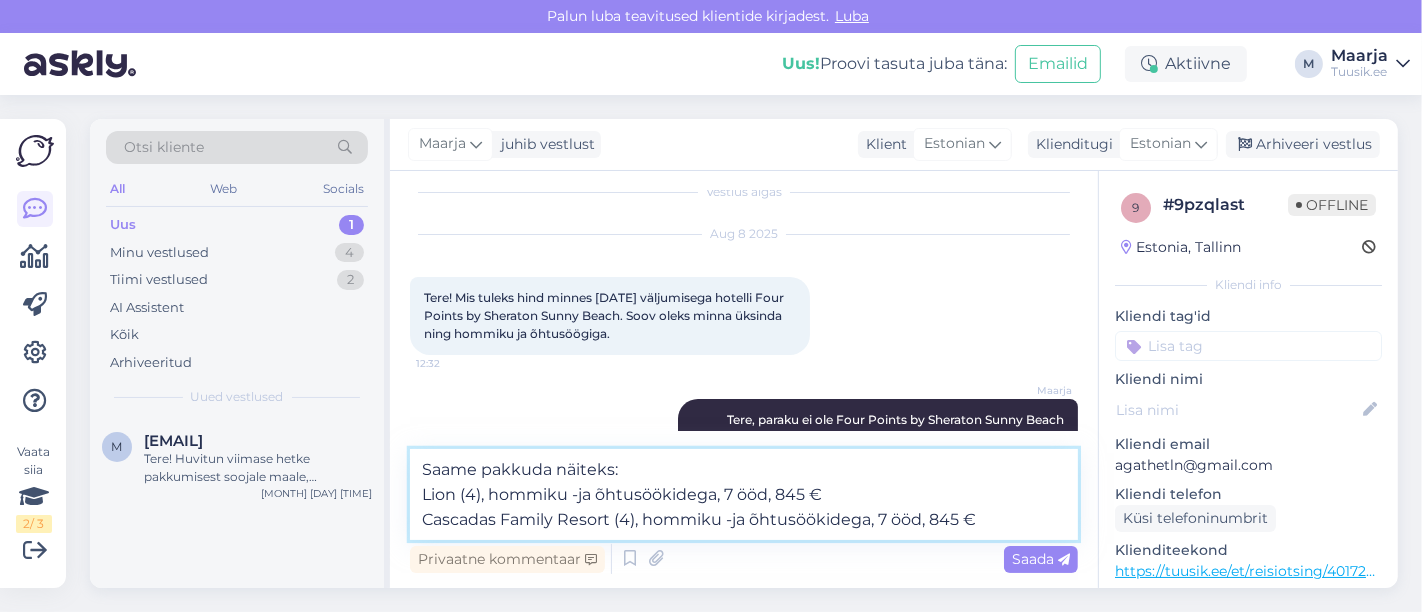 drag, startPoint x: 961, startPoint y: 524, endPoint x: 931, endPoint y: 525, distance: 30.016663 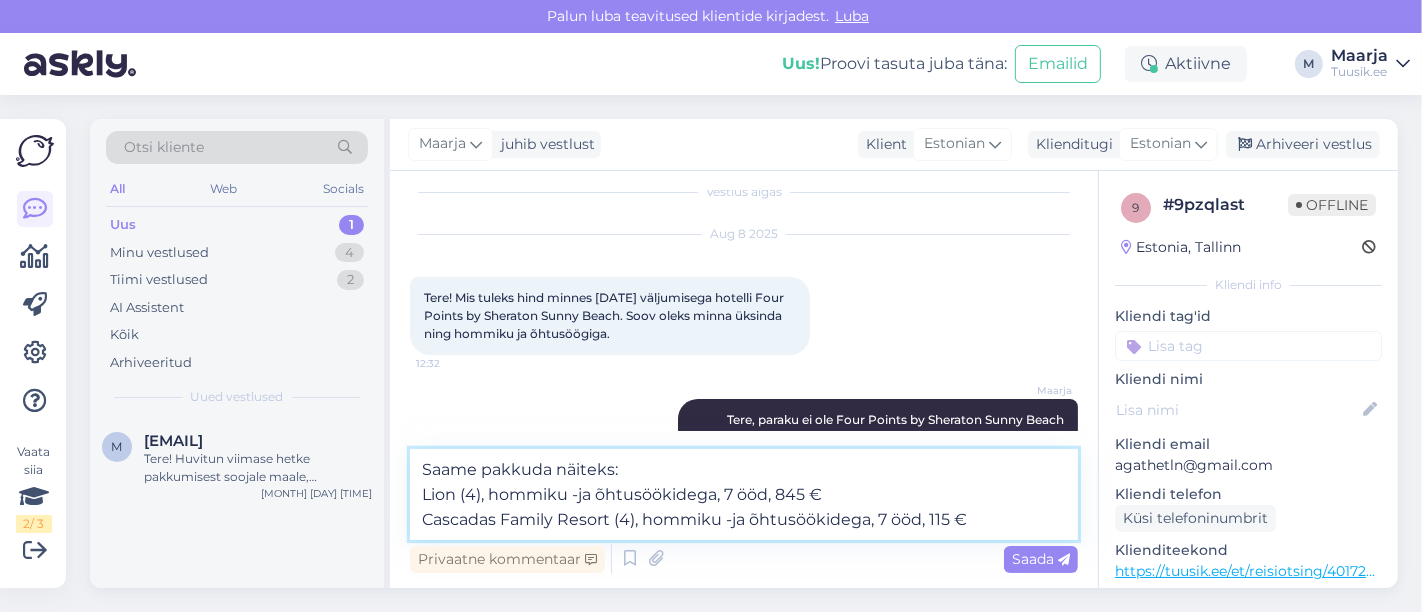 type on "Saame pakkuda näiteks:
Lion (4), hommiku -ja õhtusöökidega, 7 ööd, 845 €
Cascadas Family Resort (4), hommiku -ja õhtusöökidega, 7 ööd, 1159 €" 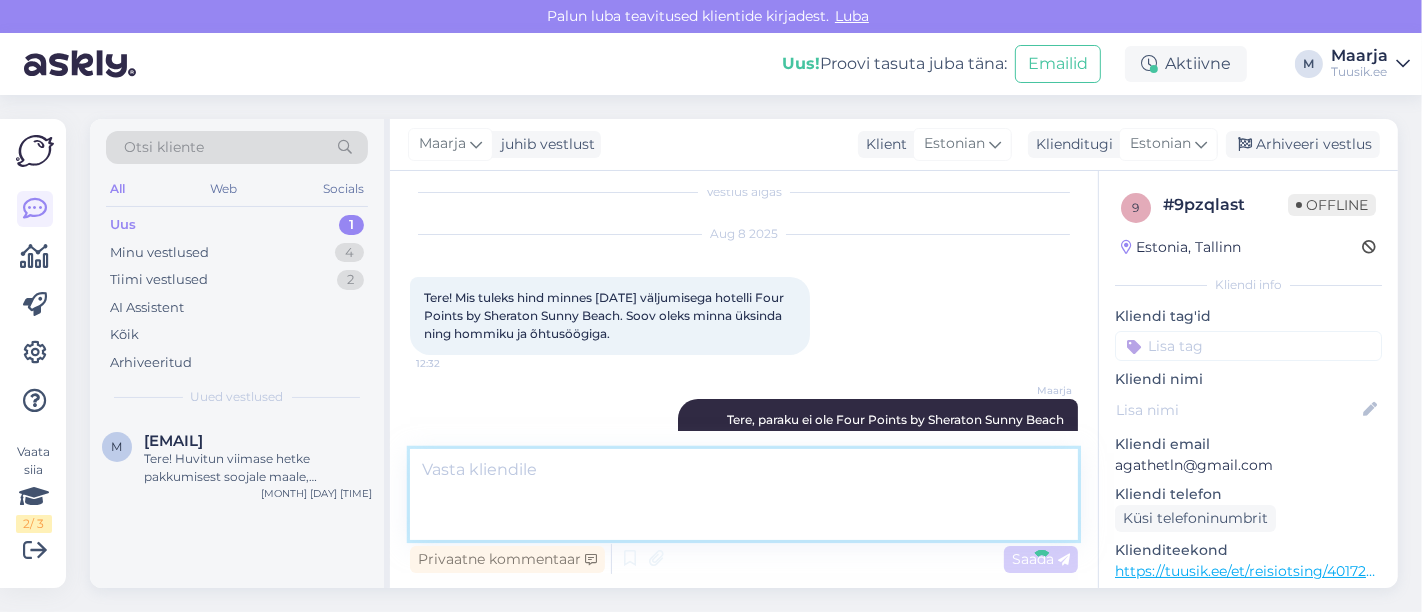 scroll, scrollTop: 160, scrollLeft: 0, axis: vertical 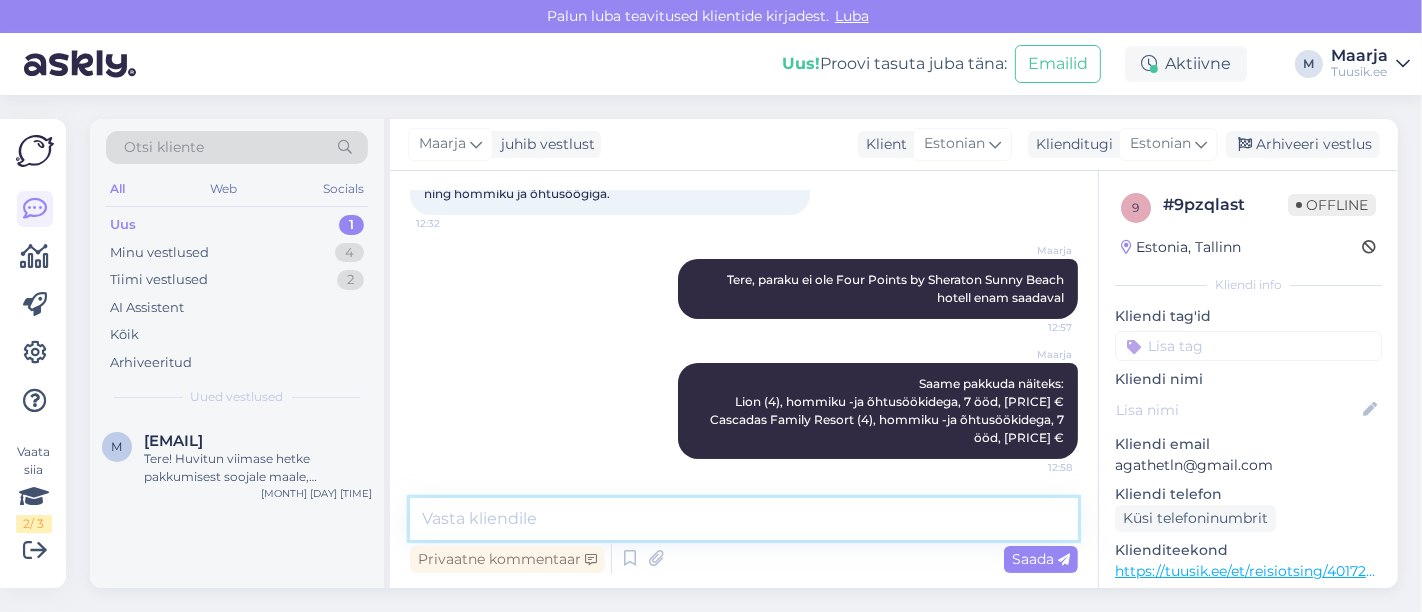 type 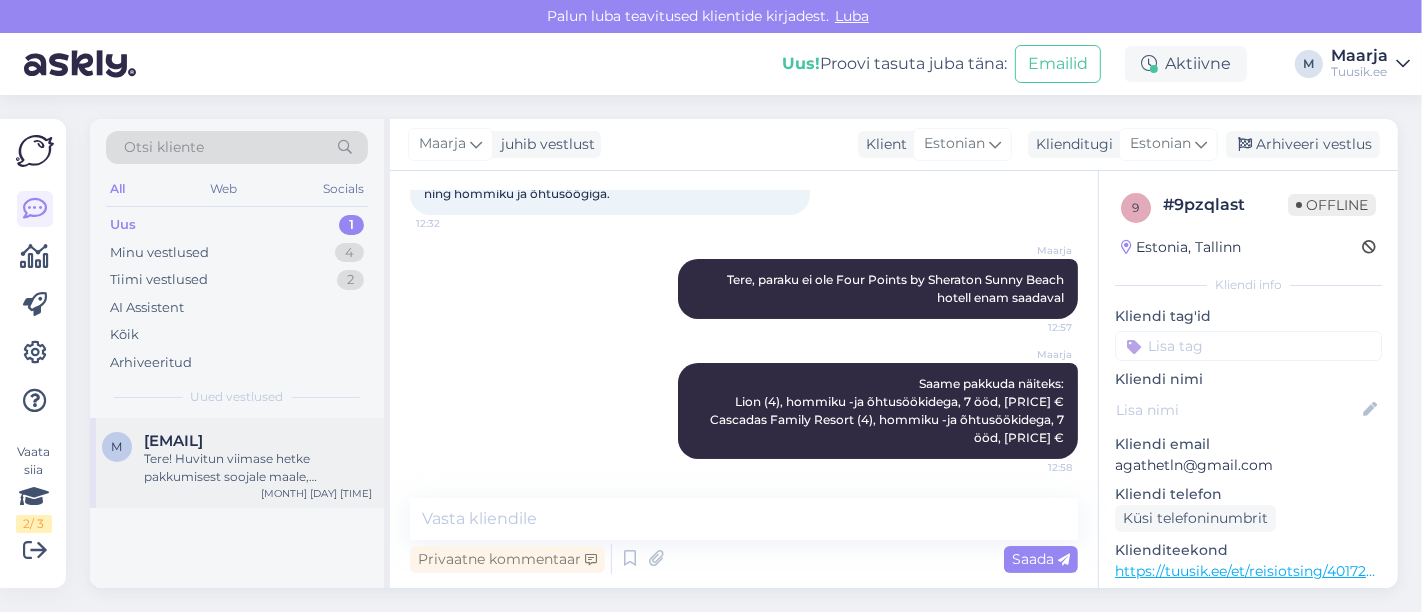 click on "Tere! Huvitun viimase hetke pakkumisest soojale maale, mereäärne hotell väljasõiduga [DATE]-[DATE], ca 7 ööd, 4-5 tärni, vähemalt täispansion/AI. Reisijad 2 täiskasvanut + 16.a. Soovitavalt 2e magamistoaga peretuba ja/või 1 ühene ja 1 kahene tuba." at bounding box center [258, 468] 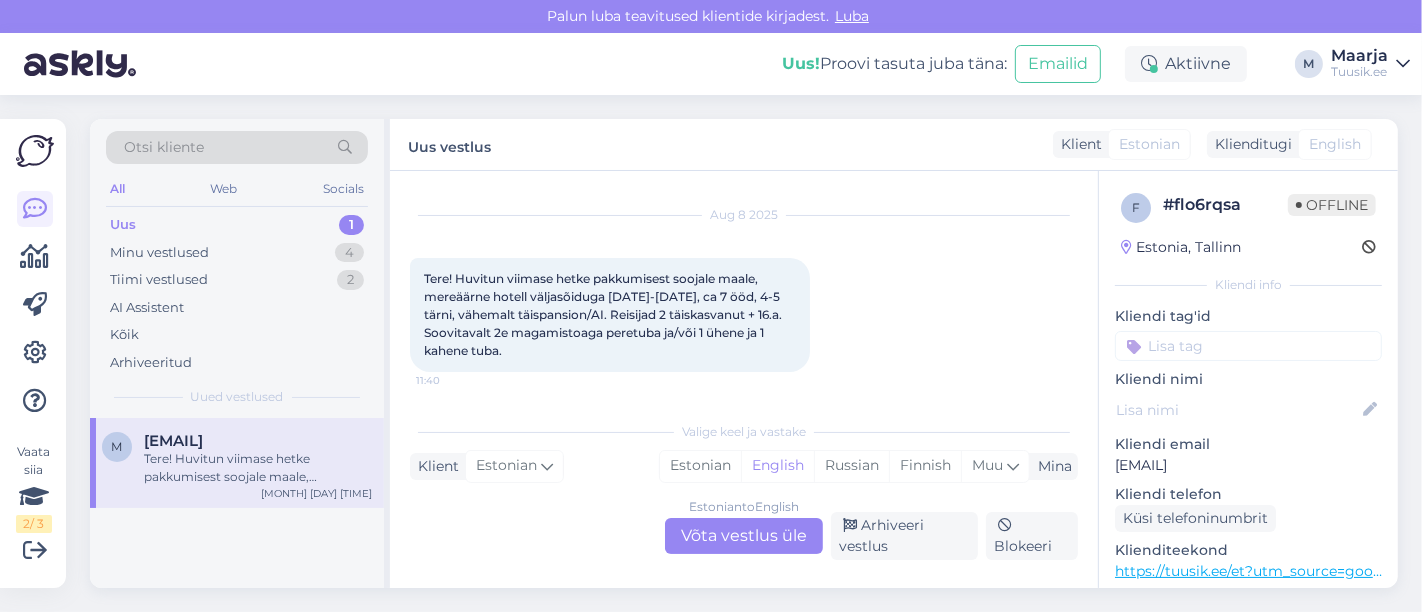 drag, startPoint x: 683, startPoint y: 467, endPoint x: 692, endPoint y: 492, distance: 26.57066 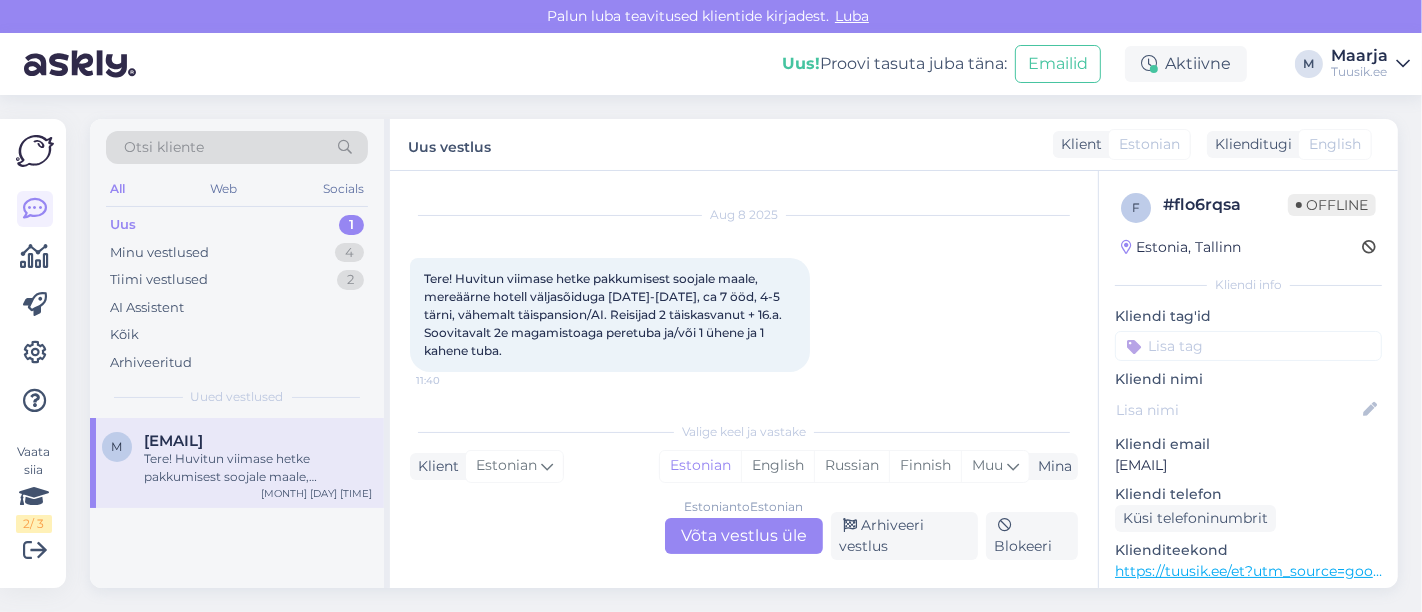 click on "Estonian  to  Estonian Võta vestlus üle" at bounding box center [744, 536] 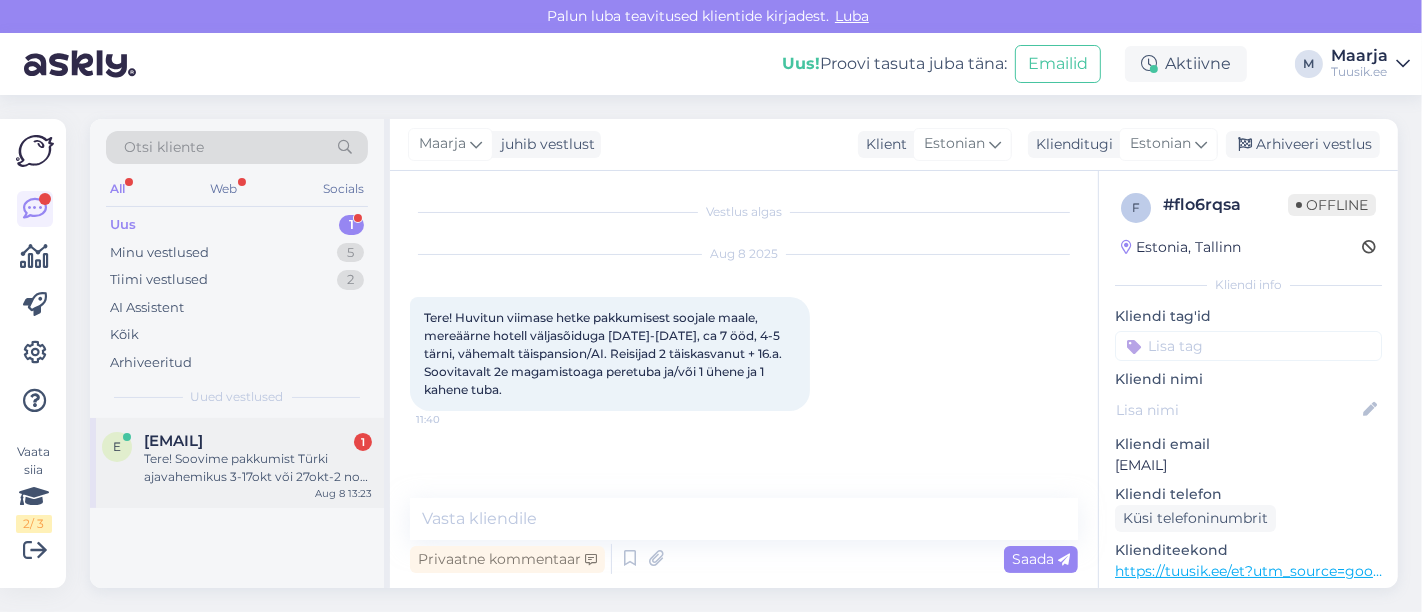 click on "e eveuuspalu21@gmail.com 1 Tere! Soovime pakkumist Türki ajavahemikus 3-17okt või 27okt-2 nov. Reis 6-7 ööd. Hotell võiks olla 5* või 4*, Ultra All In, 2 täiskasvanut ja üks 2 a laps. Esimeseks valikuks oleks Dizalya Palm Garden Hotel 5*. Aug 8 13:23" at bounding box center (237, 463) 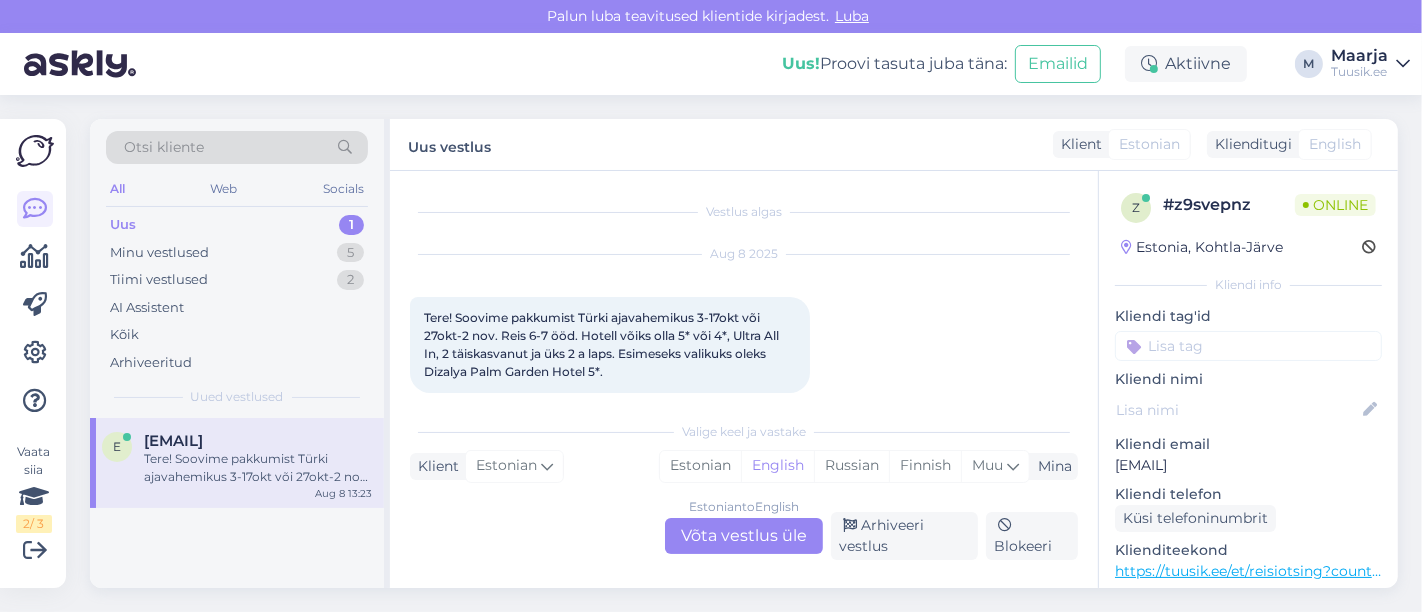 scroll, scrollTop: 20, scrollLeft: 0, axis: vertical 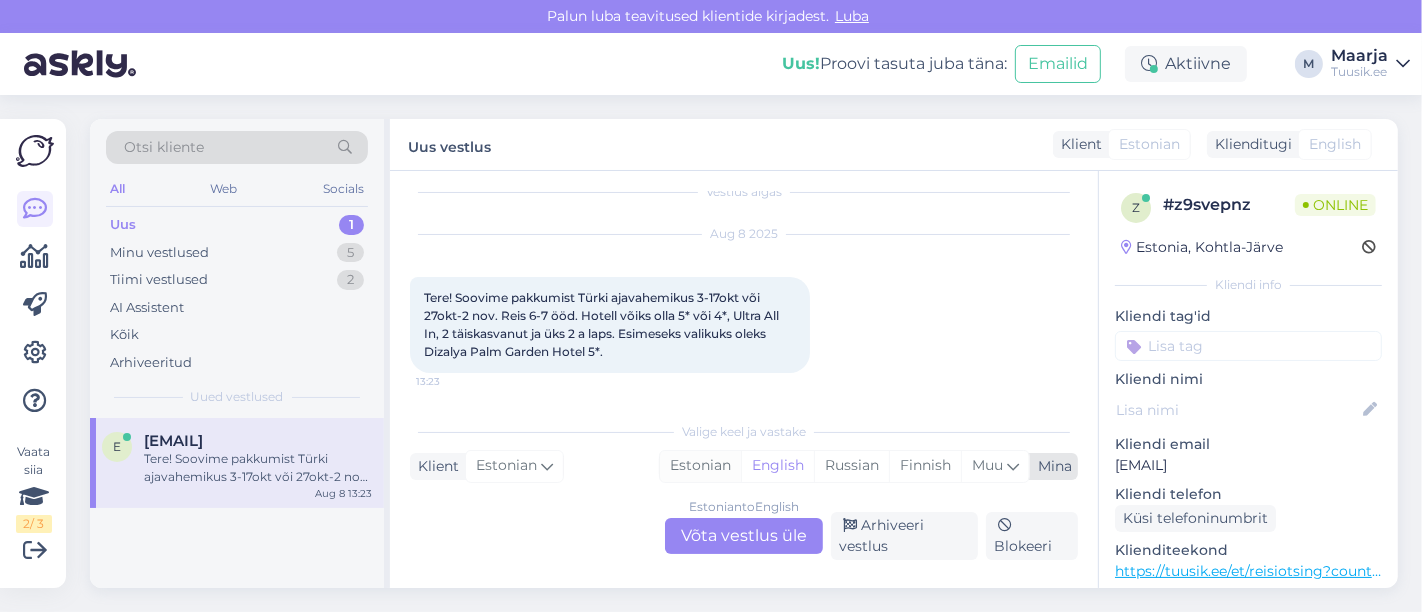 click on "Estonian" at bounding box center (700, 466) 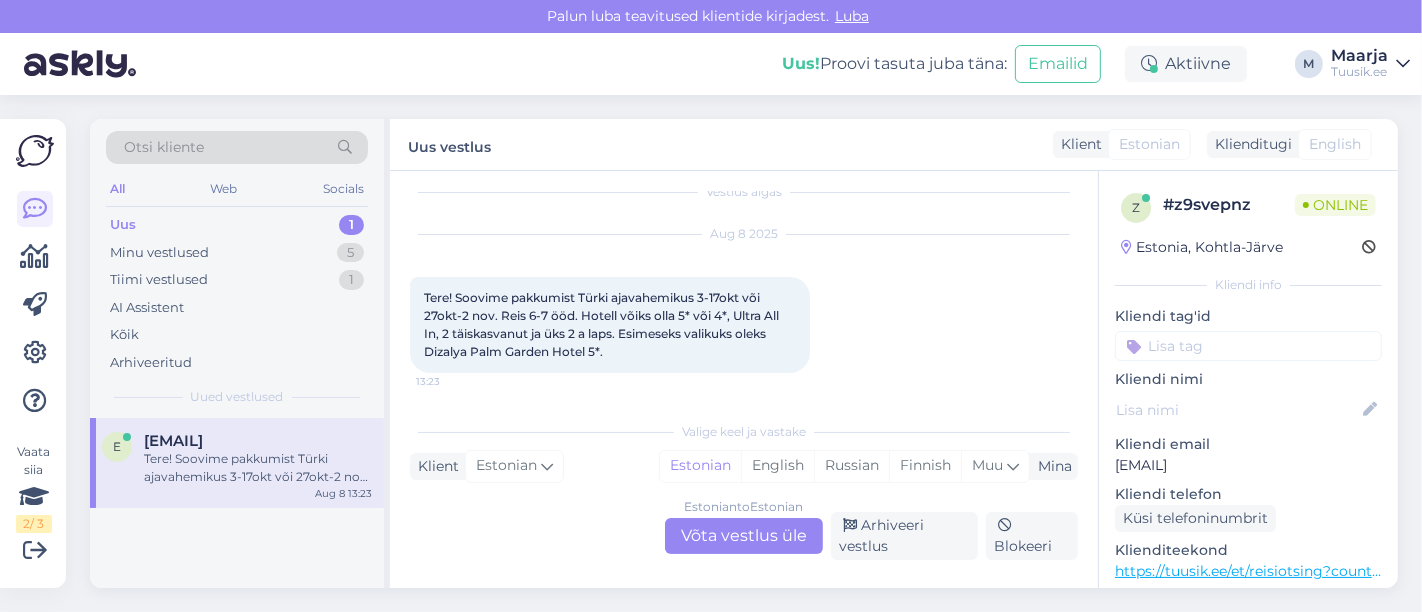 click on "Estonian  to  Estonian Võta vestlus üle" at bounding box center [744, 536] 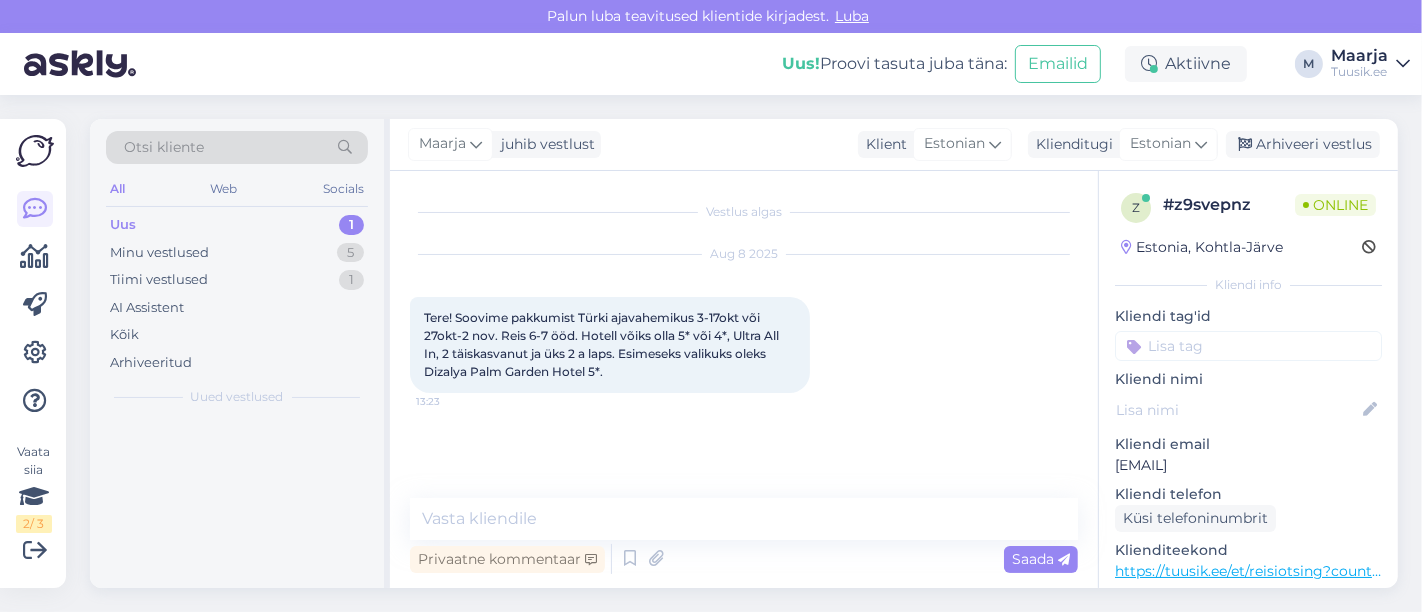 scroll, scrollTop: 0, scrollLeft: 0, axis: both 